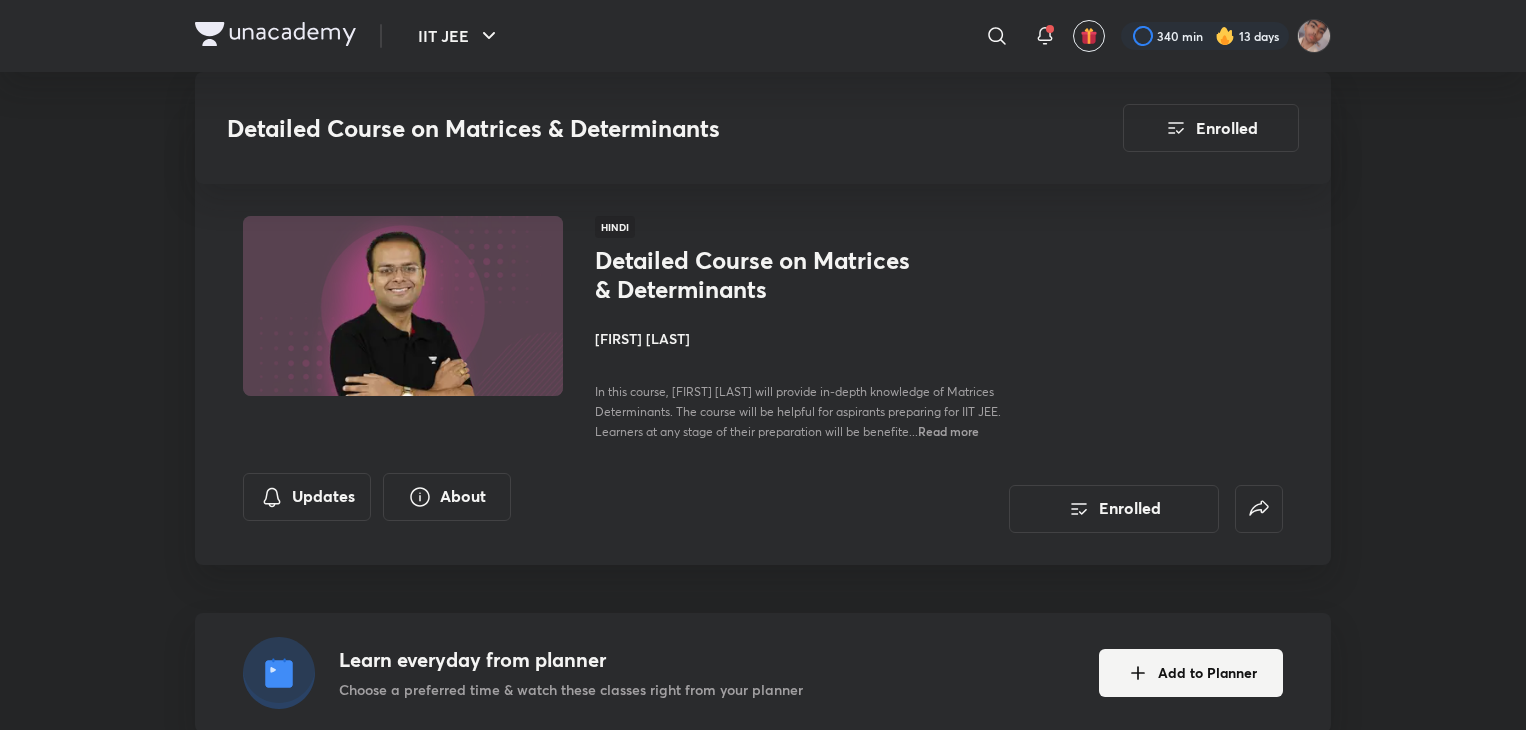 scroll, scrollTop: 1355, scrollLeft: 0, axis: vertical 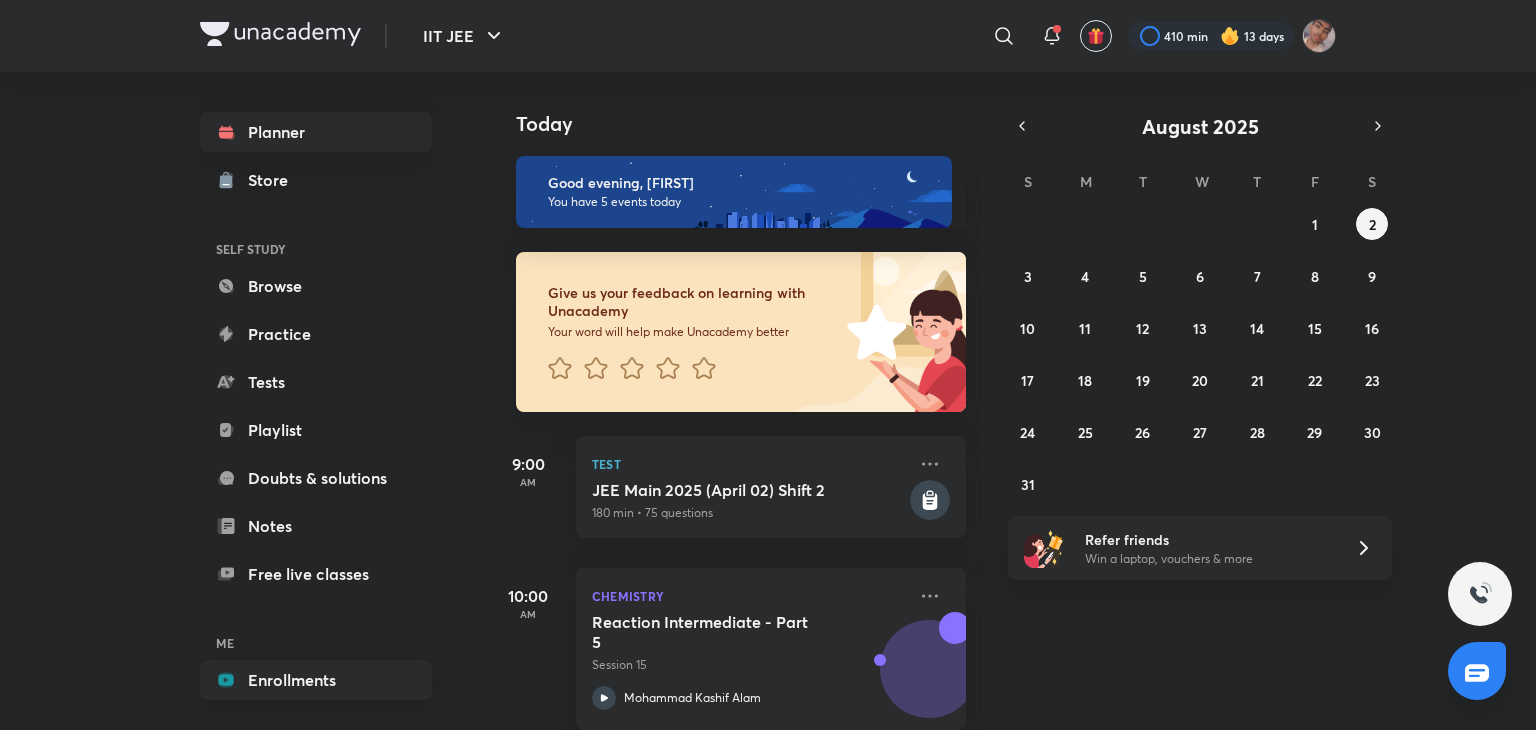 click on "Enrollments" at bounding box center [316, 680] 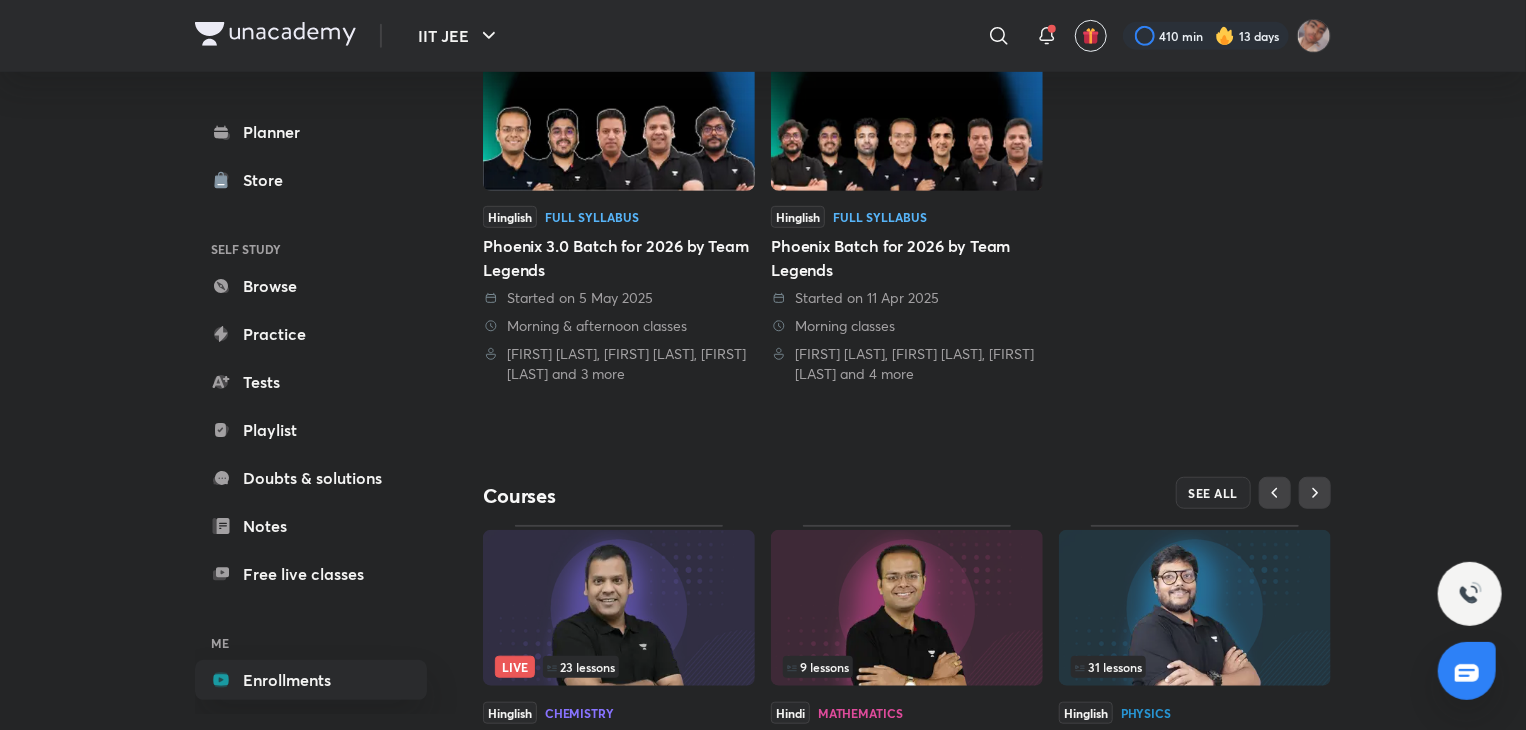scroll, scrollTop: 518, scrollLeft: 0, axis: vertical 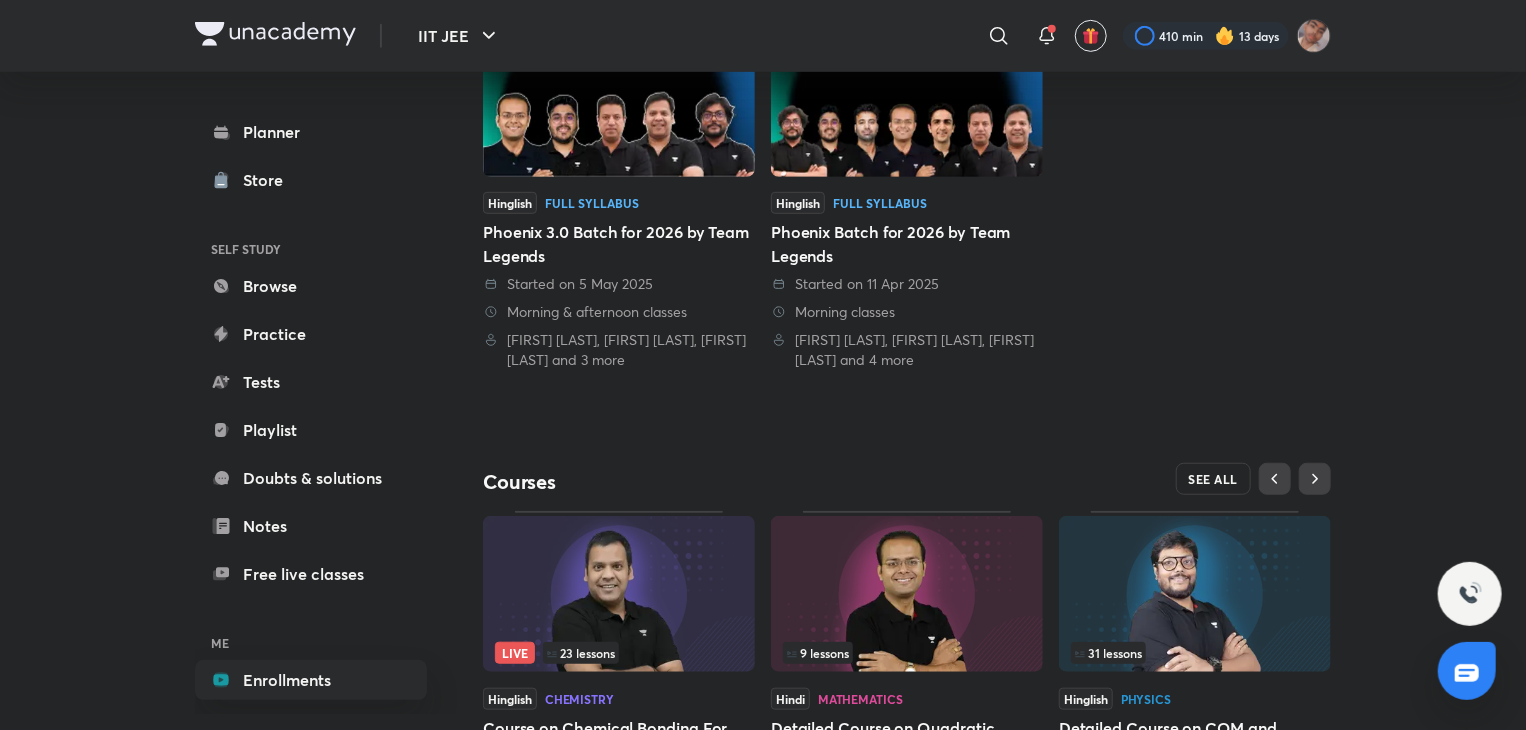 click on "SEE ALL" at bounding box center [1214, 479] 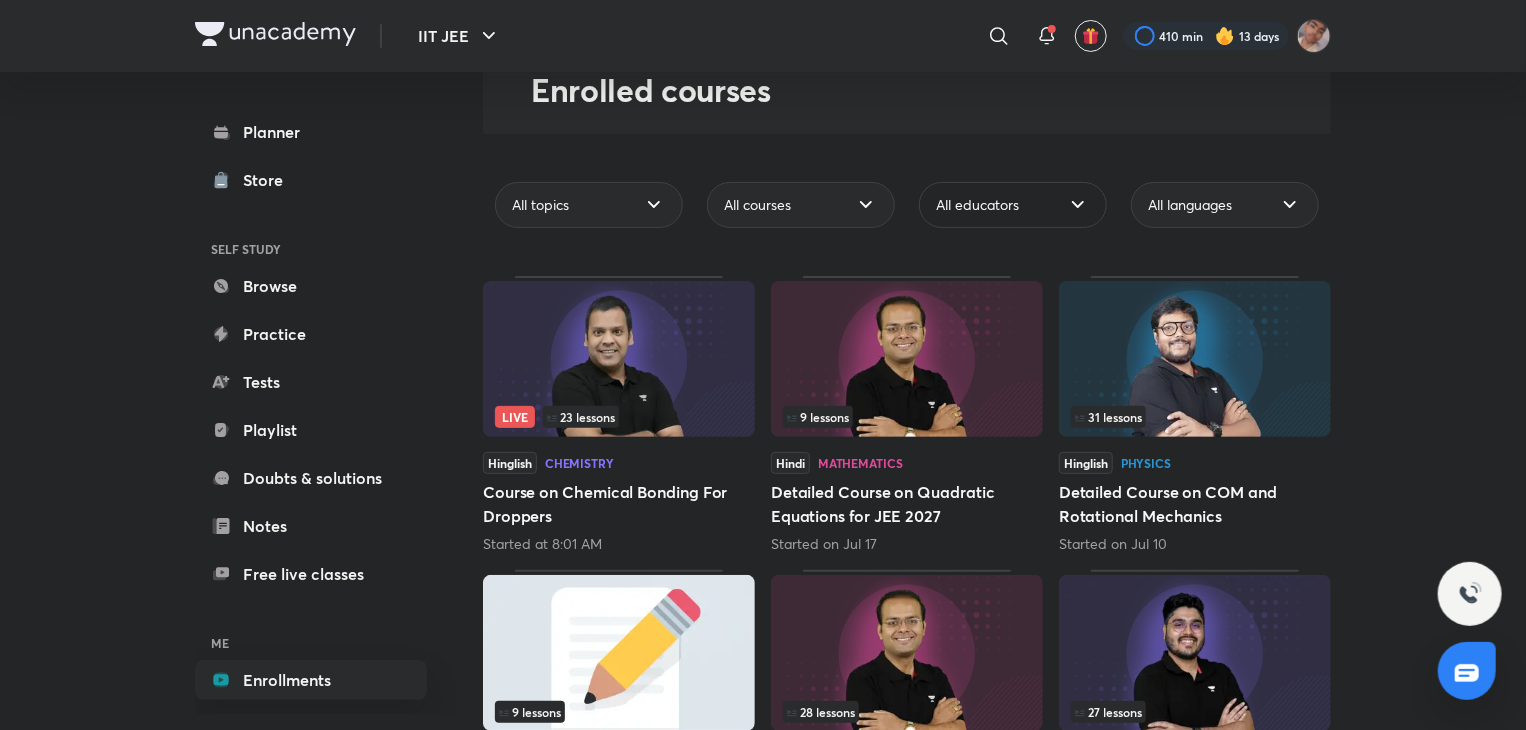 scroll, scrollTop: 110, scrollLeft: 0, axis: vertical 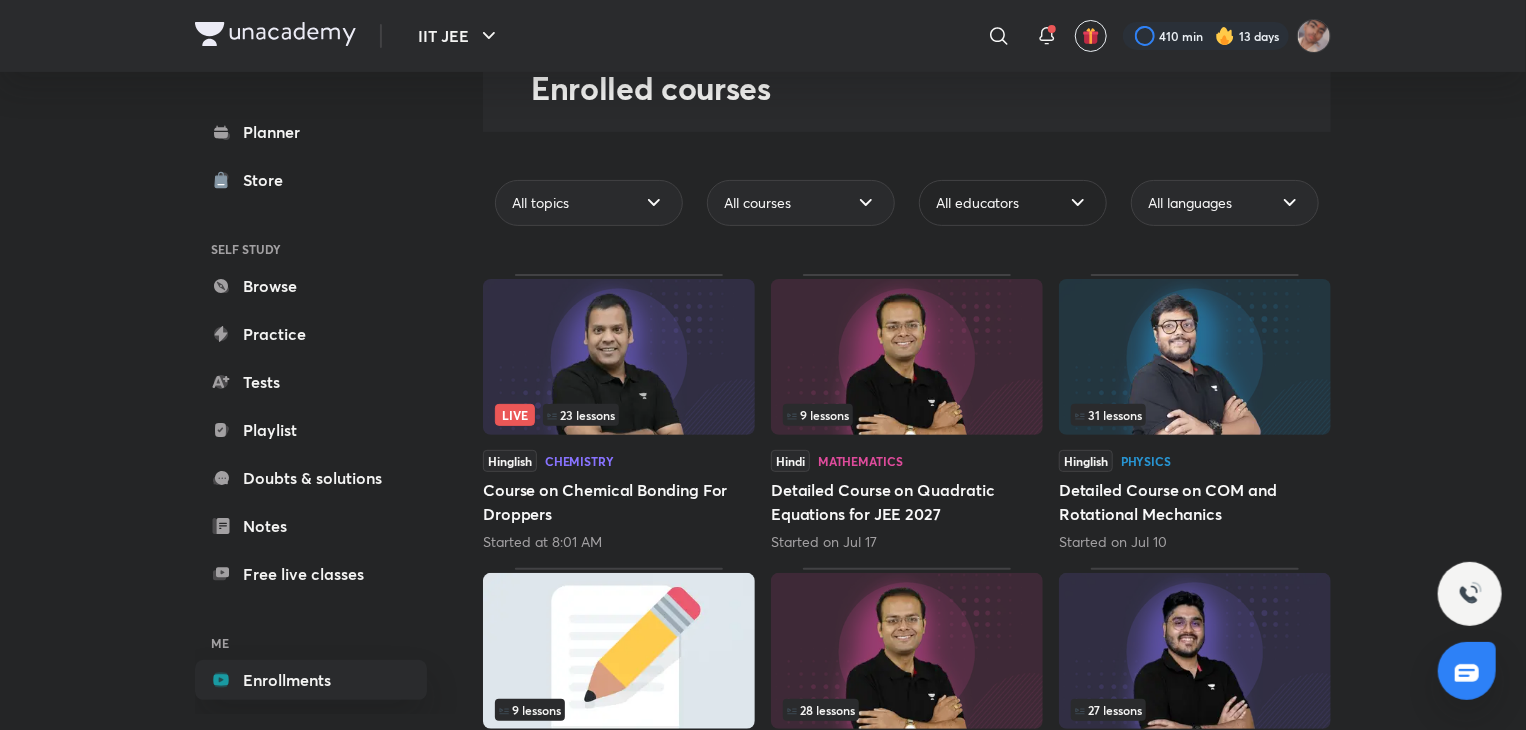 click on "All educators" at bounding box center [1013, 203] 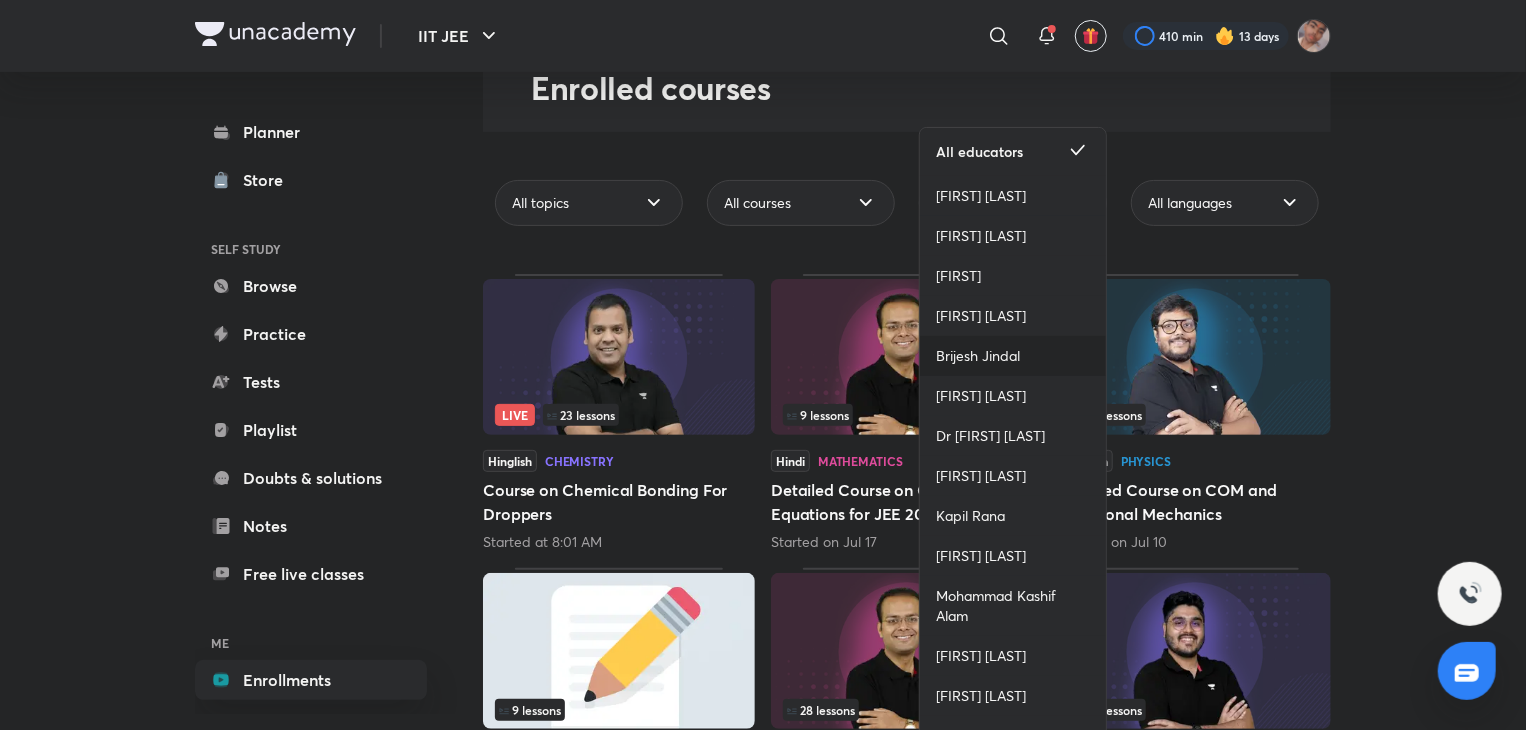click on "Brijesh Jindal" at bounding box center [1013, 356] 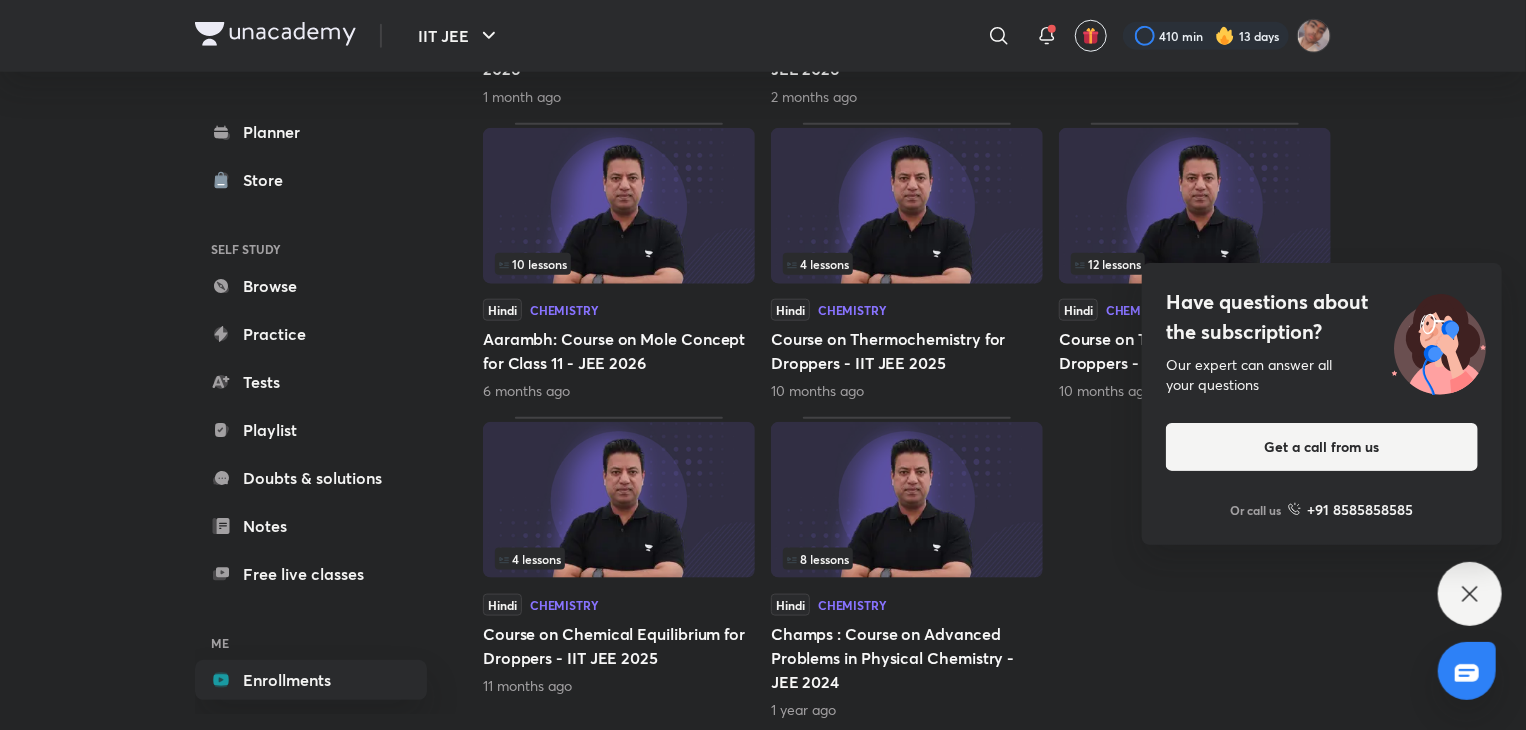 scroll, scrollTop: 899, scrollLeft: 0, axis: vertical 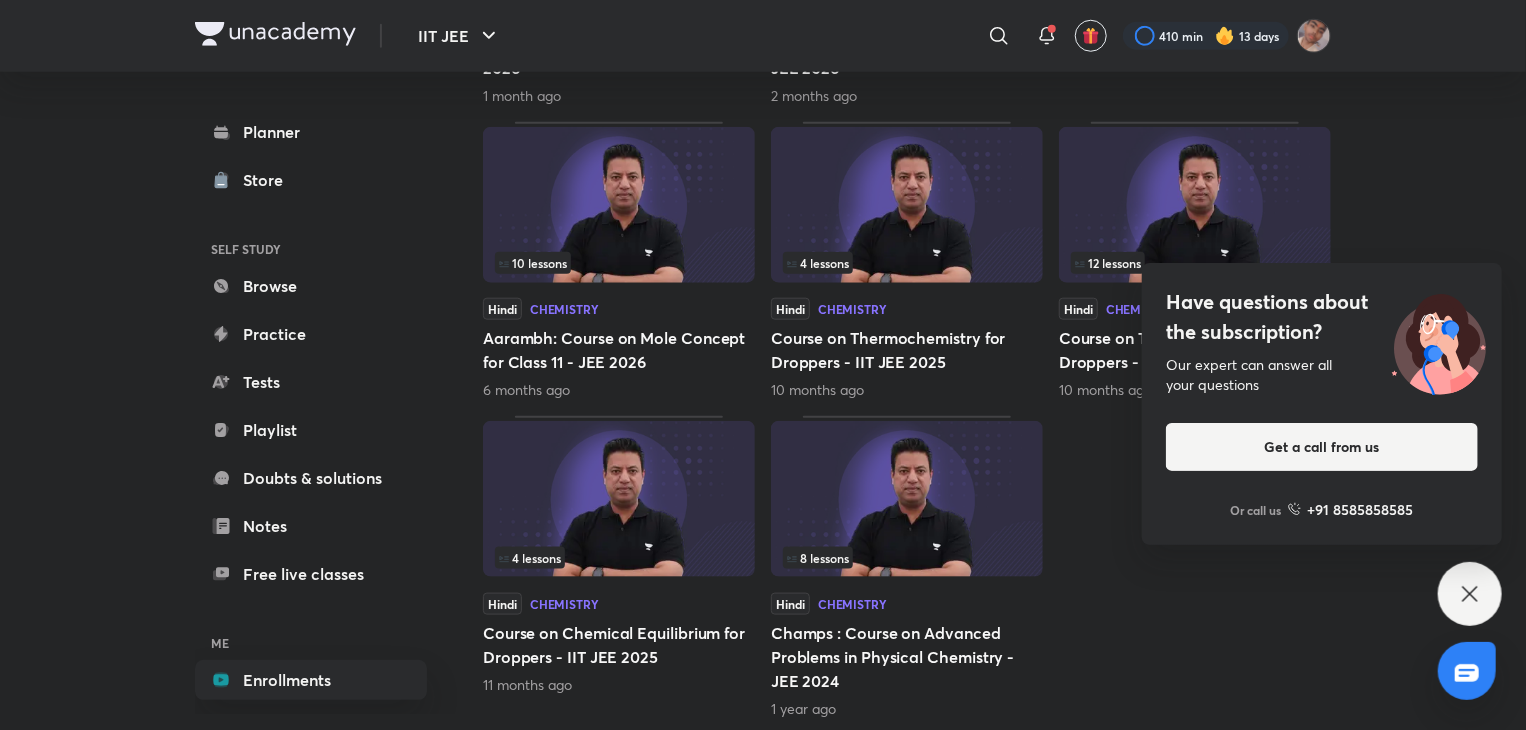 click at bounding box center [1195, 205] 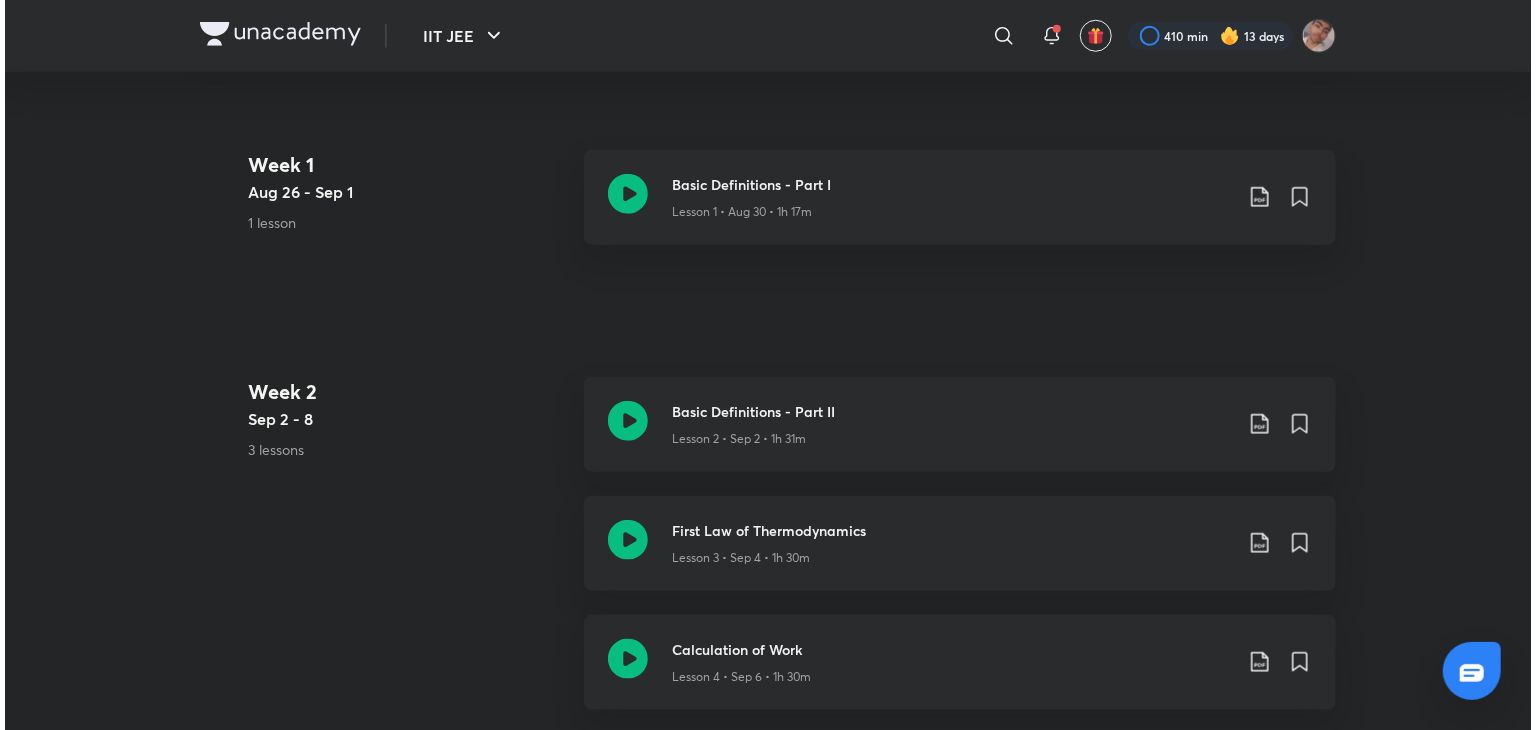 scroll, scrollTop: 0, scrollLeft: 0, axis: both 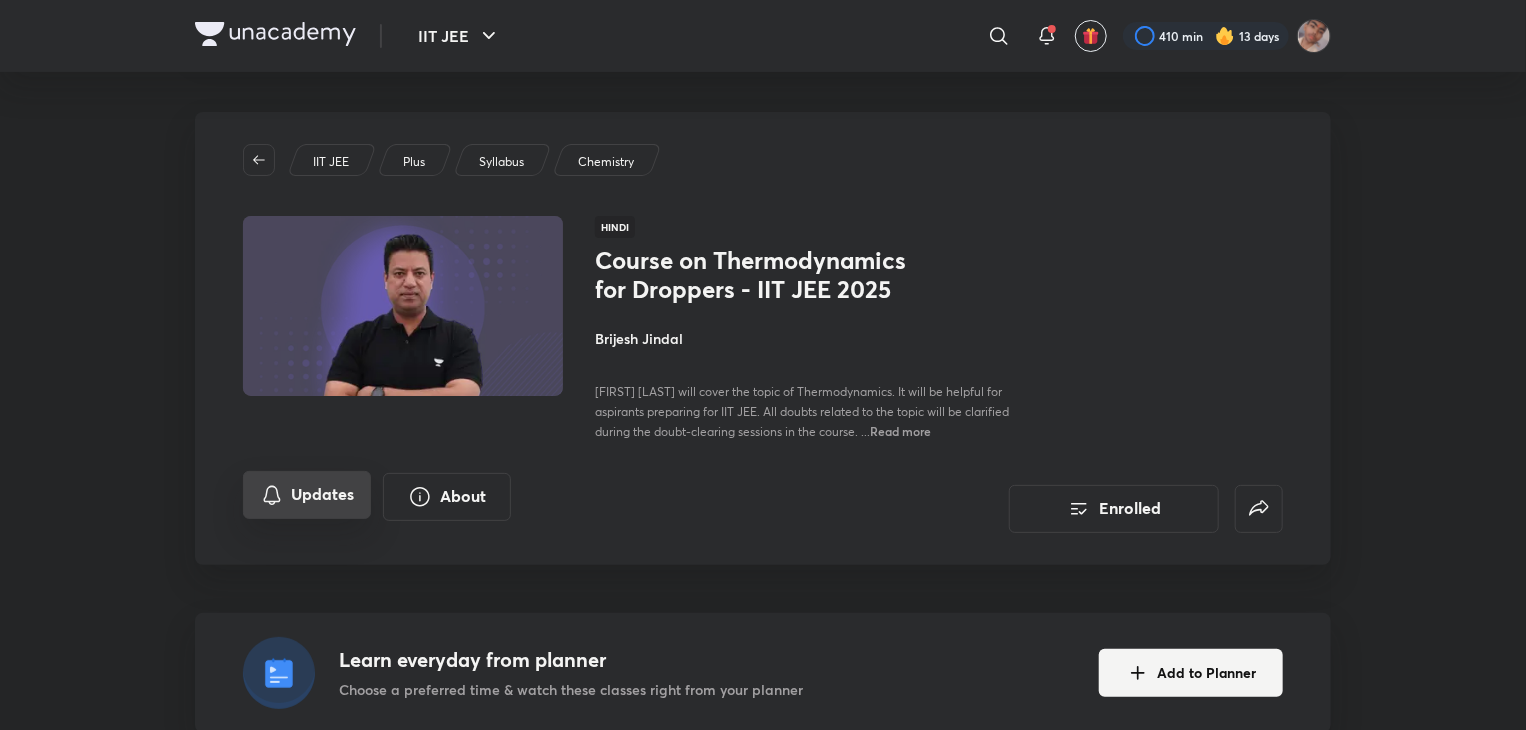 click on "Updates" at bounding box center (307, 495) 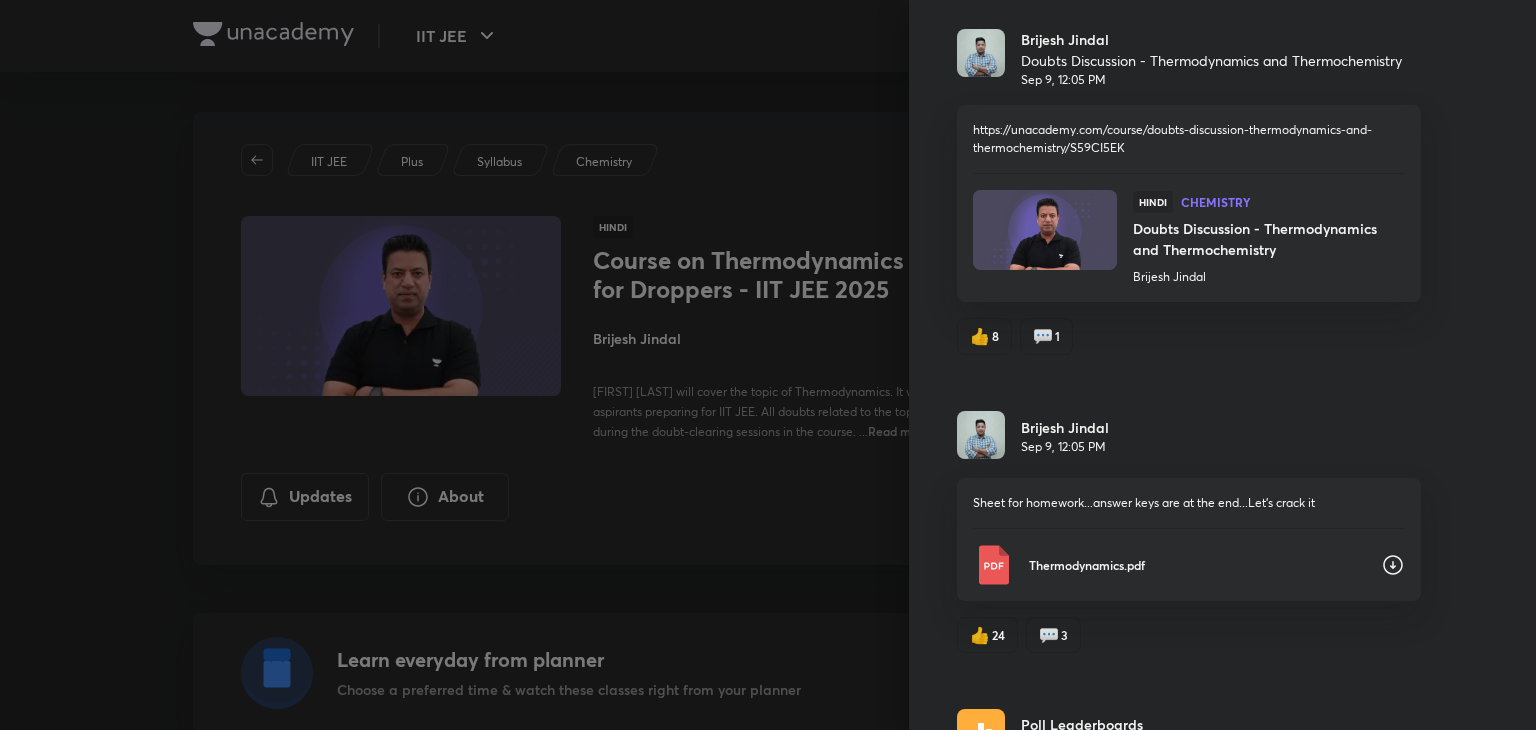 scroll, scrollTop: 3172, scrollLeft: 0, axis: vertical 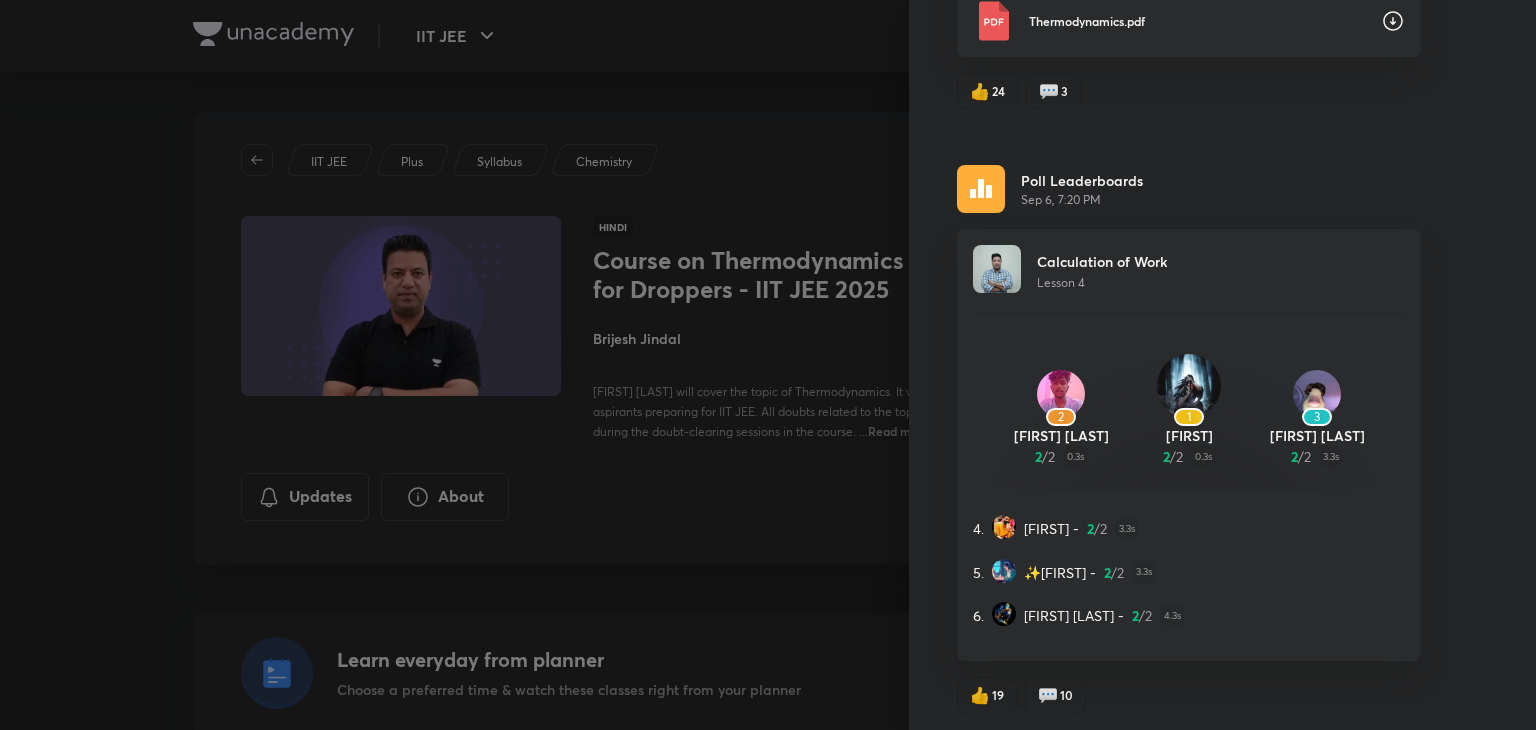 click 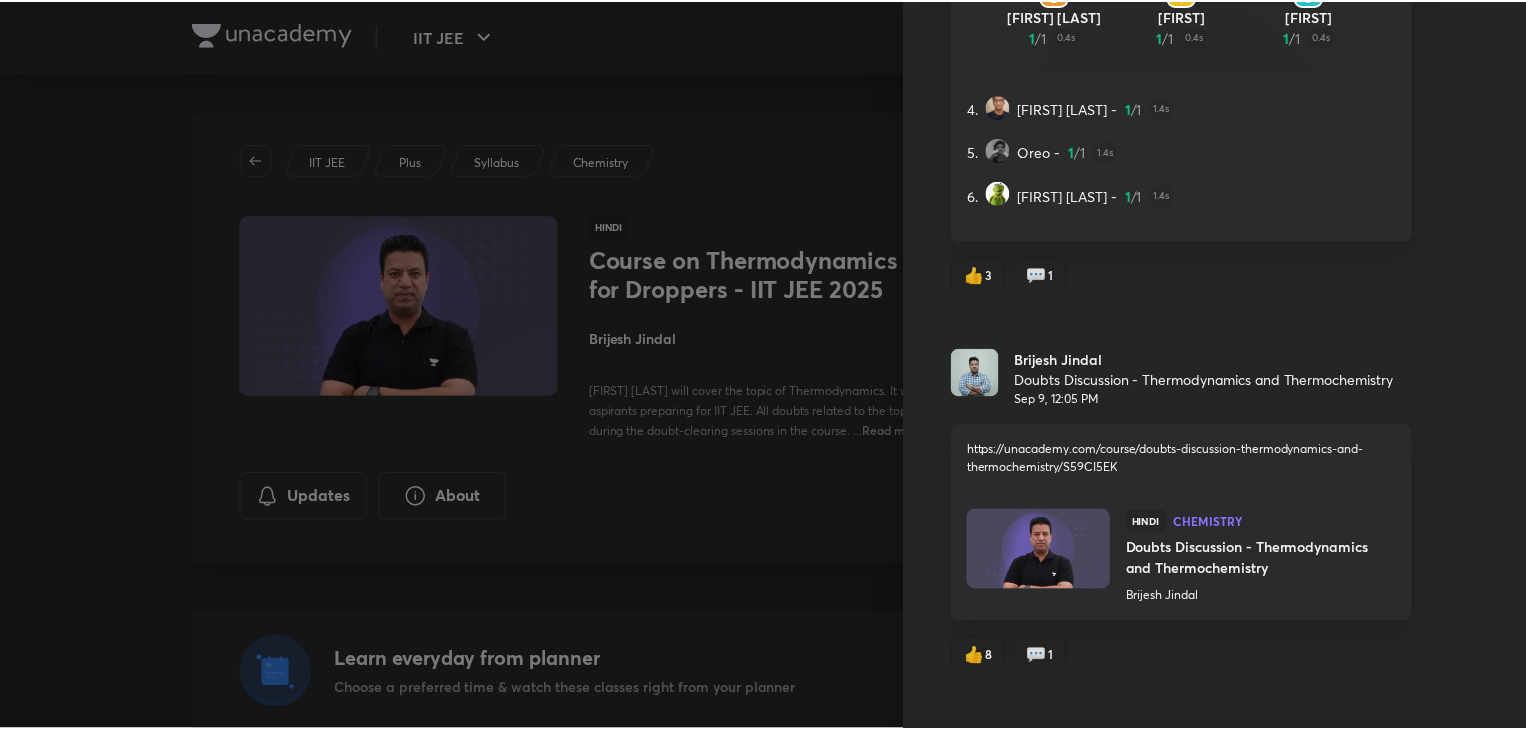 scroll, scrollTop: 2320, scrollLeft: 0, axis: vertical 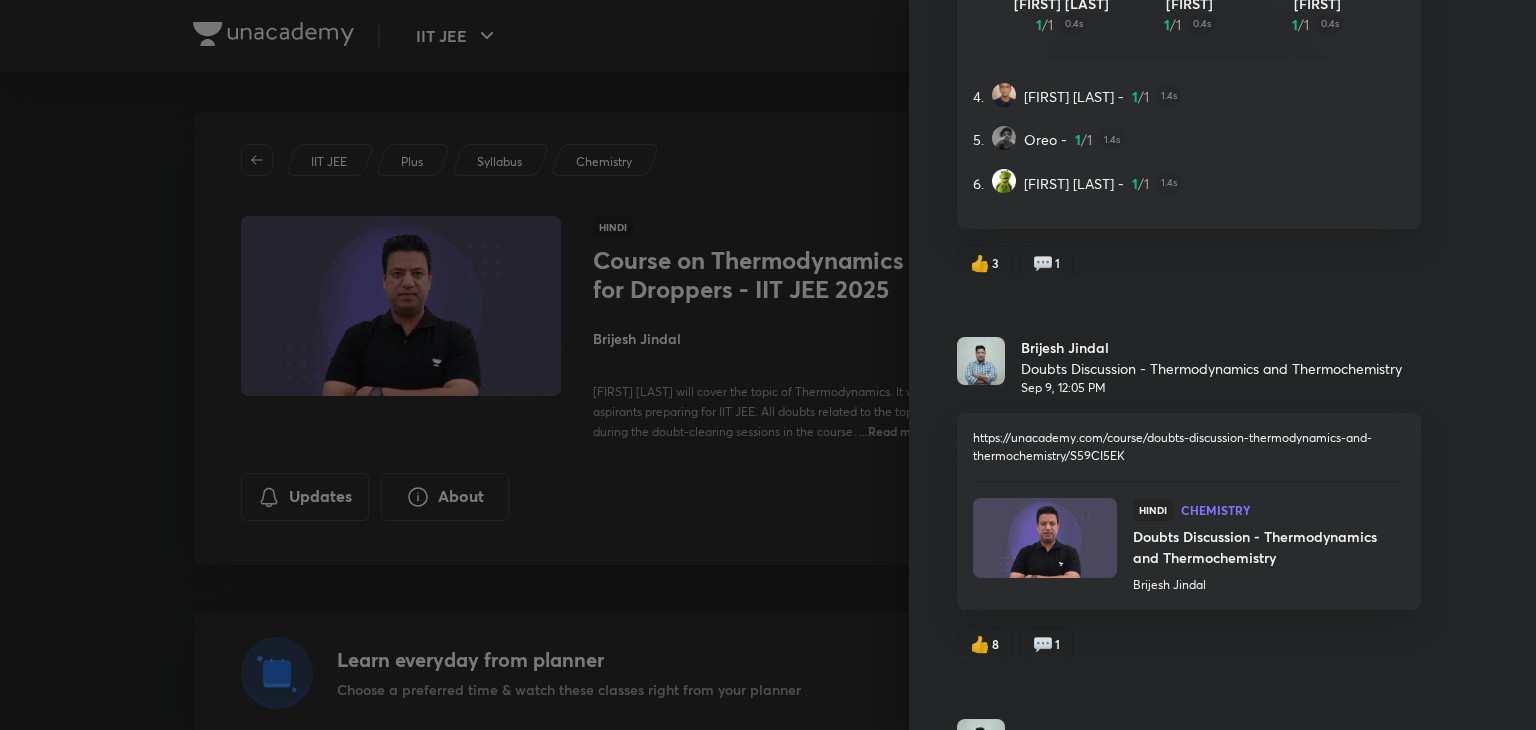 click at bounding box center [1045, 538] 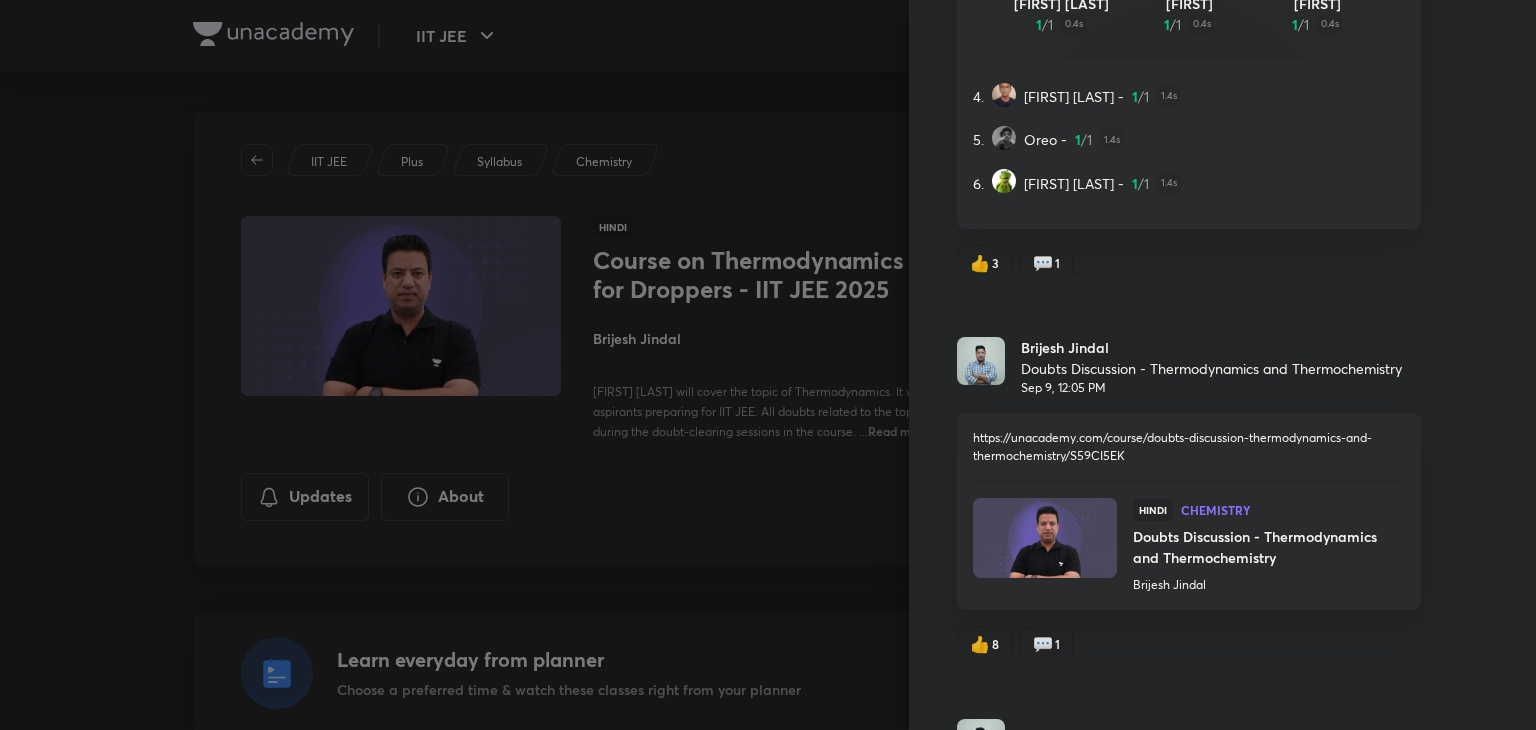 click on "Doubts Discussion - Thermodynamics and Thermochemistry" at bounding box center [1258, 547] 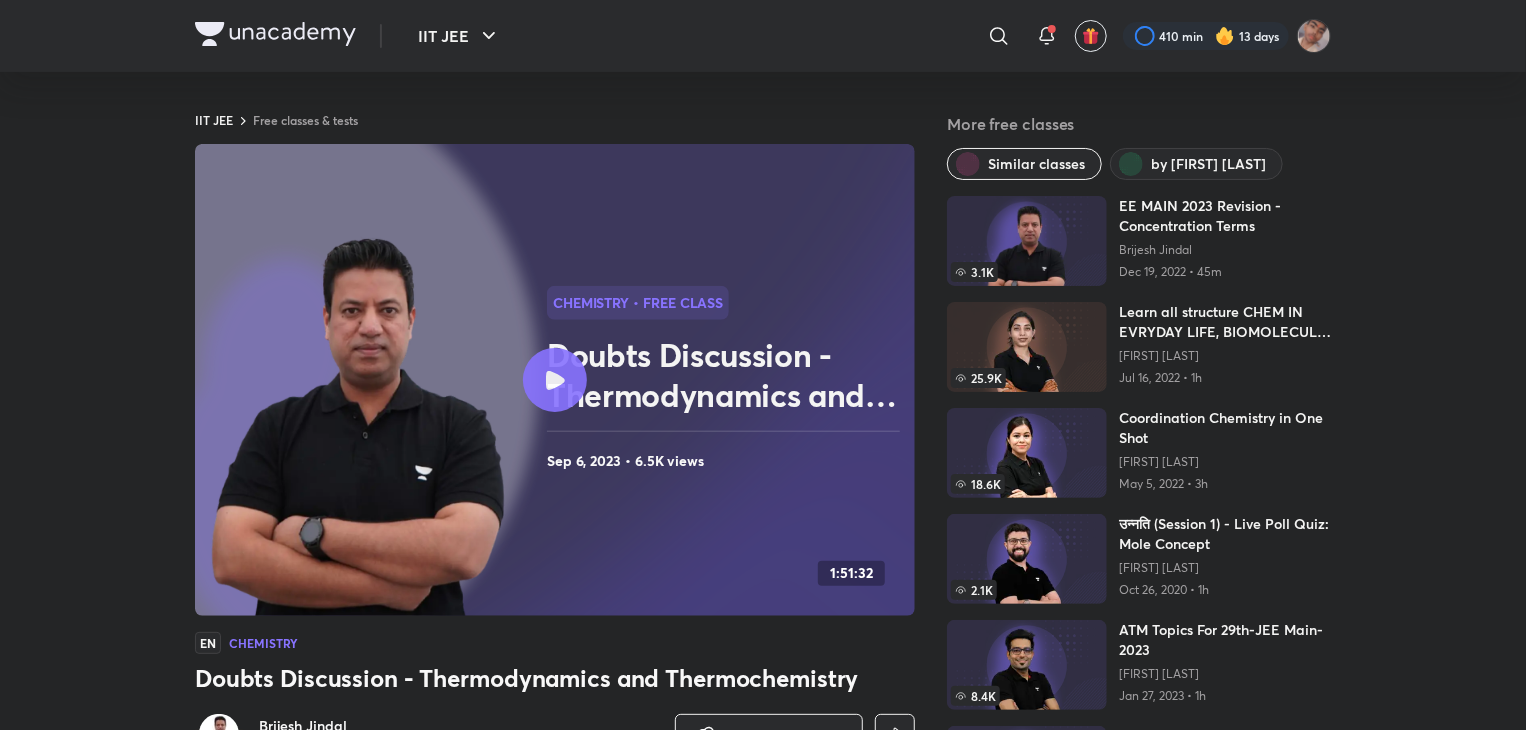 click at bounding box center (555, 380) 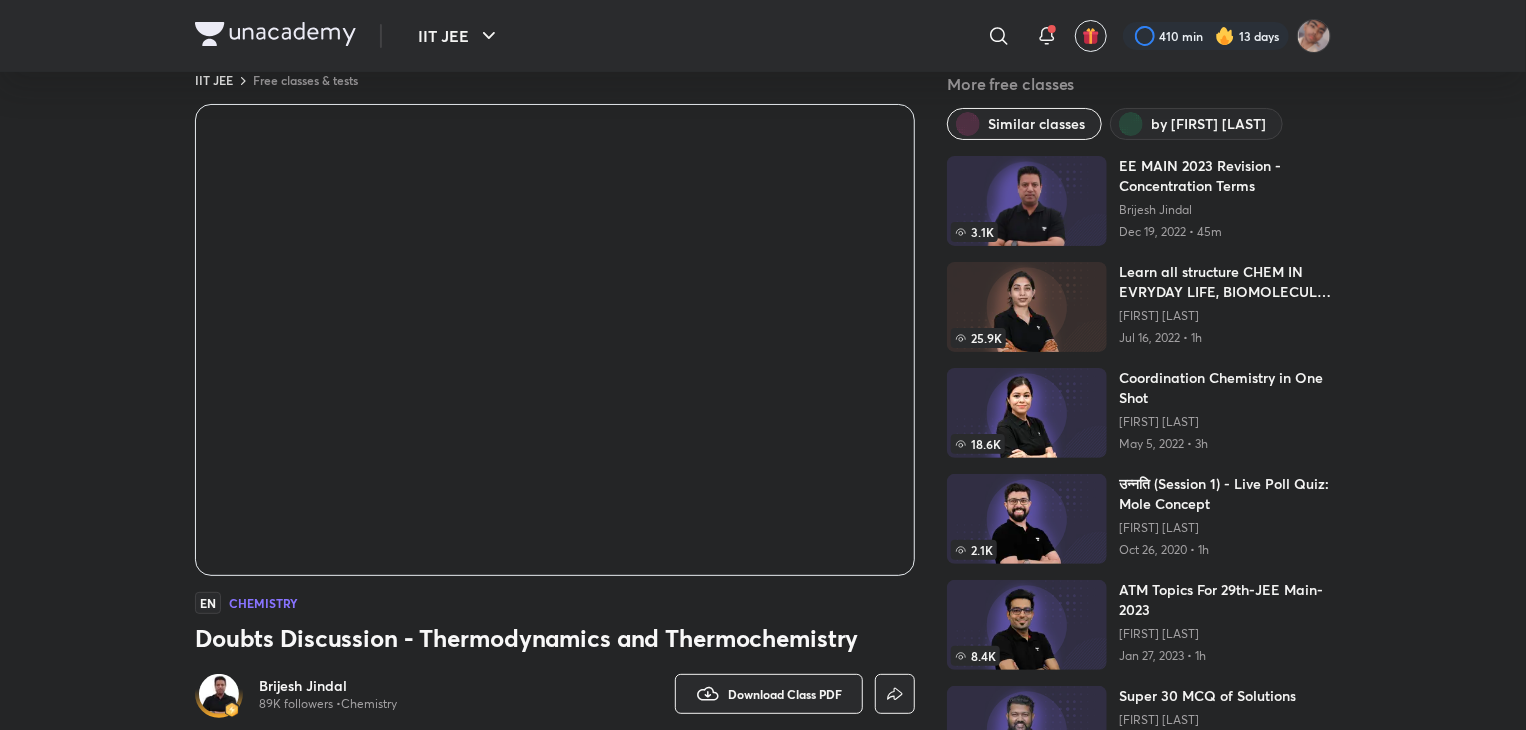 scroll, scrollTop: 0, scrollLeft: 0, axis: both 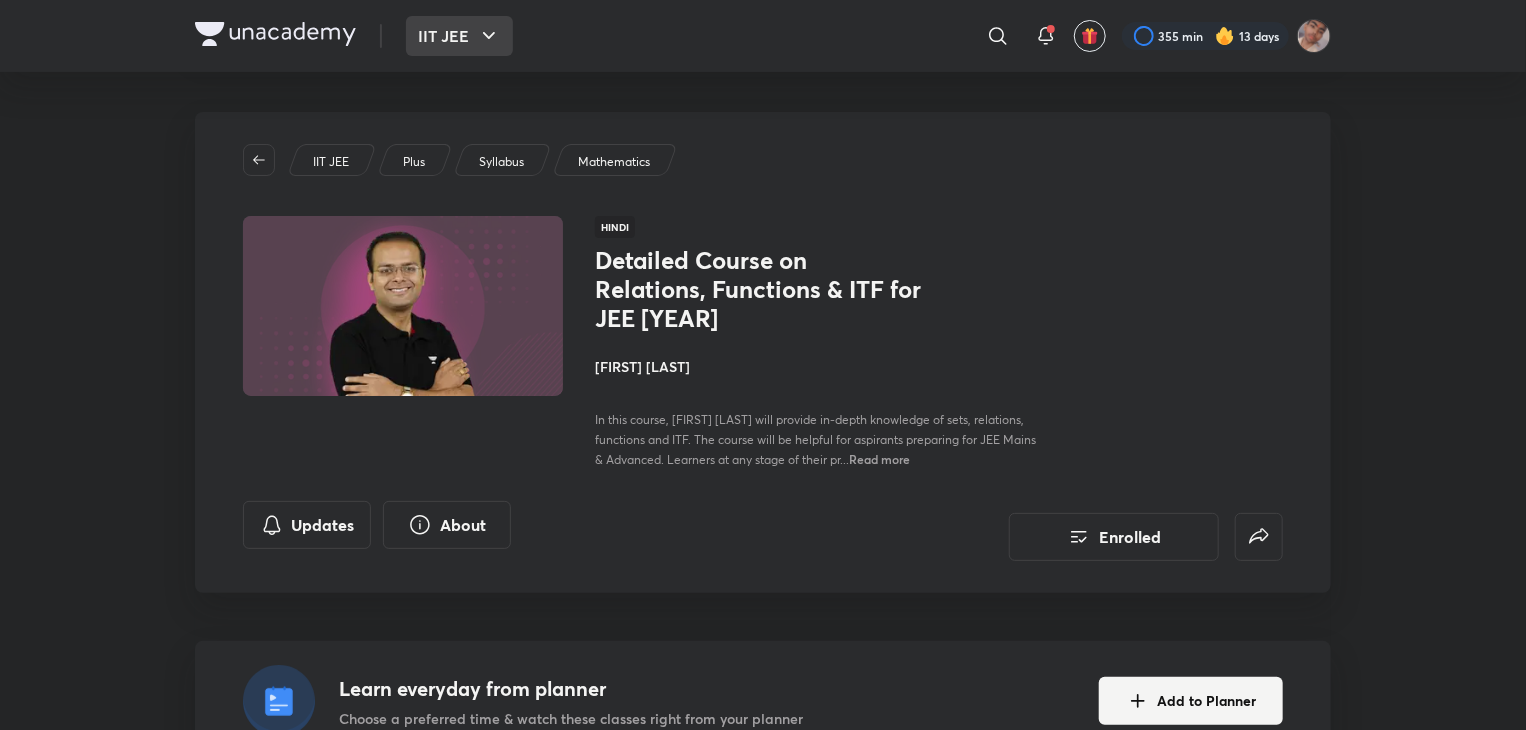 click on "IIT JEE" at bounding box center (459, 36) 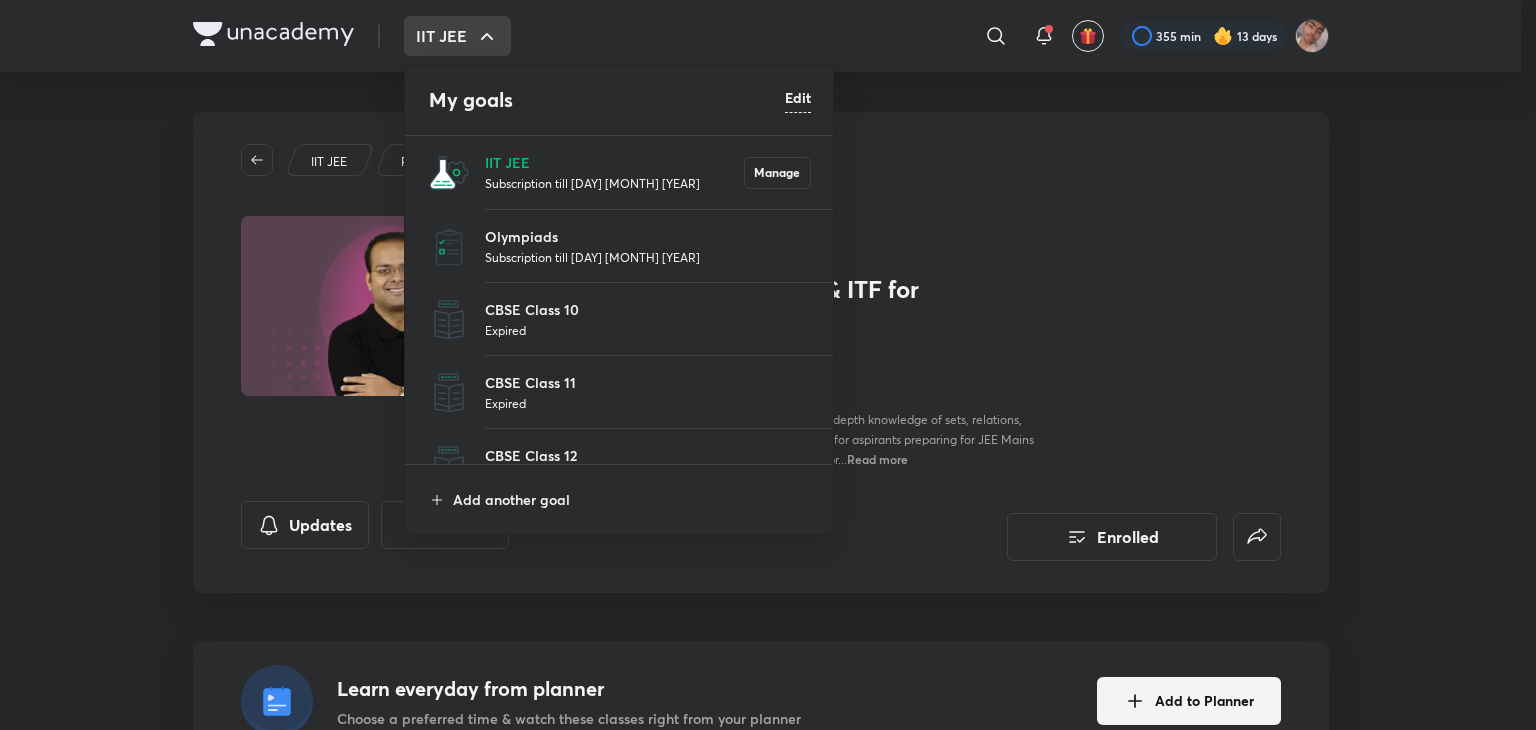 click on "Subscription till 16 Sep 2026" at bounding box center [614, 183] 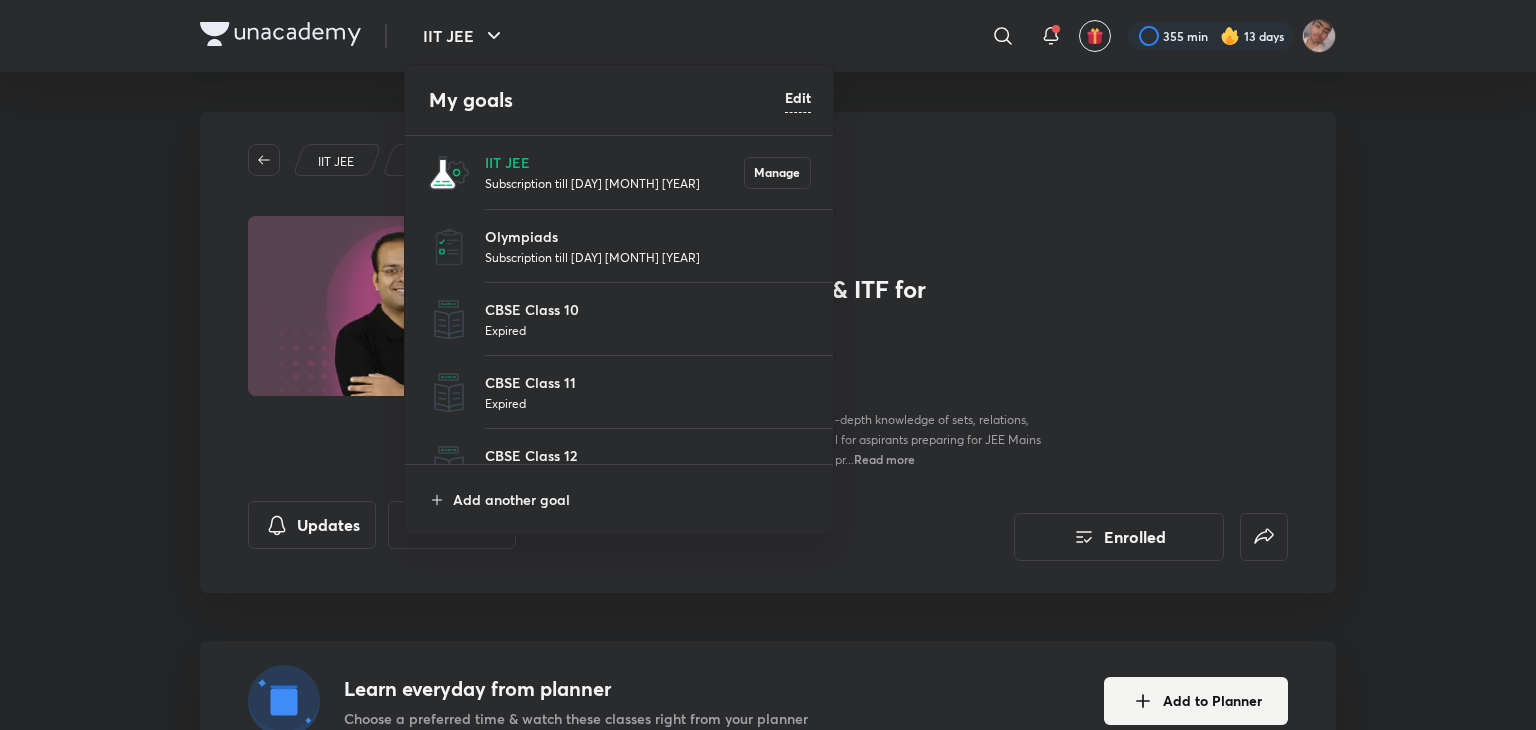 click on "Subscription till 16 Sep 2026" at bounding box center [614, 183] 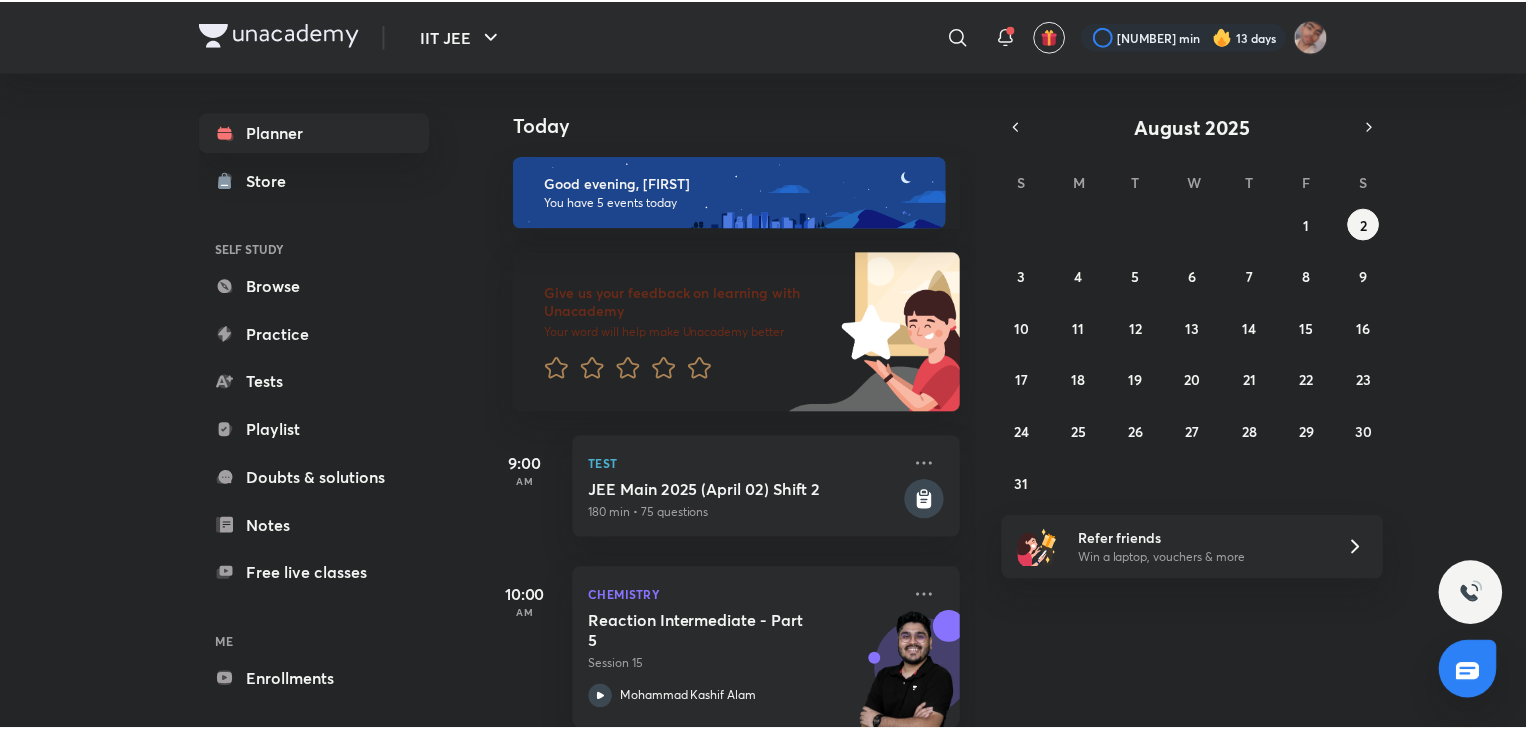 scroll, scrollTop: 74, scrollLeft: 0, axis: vertical 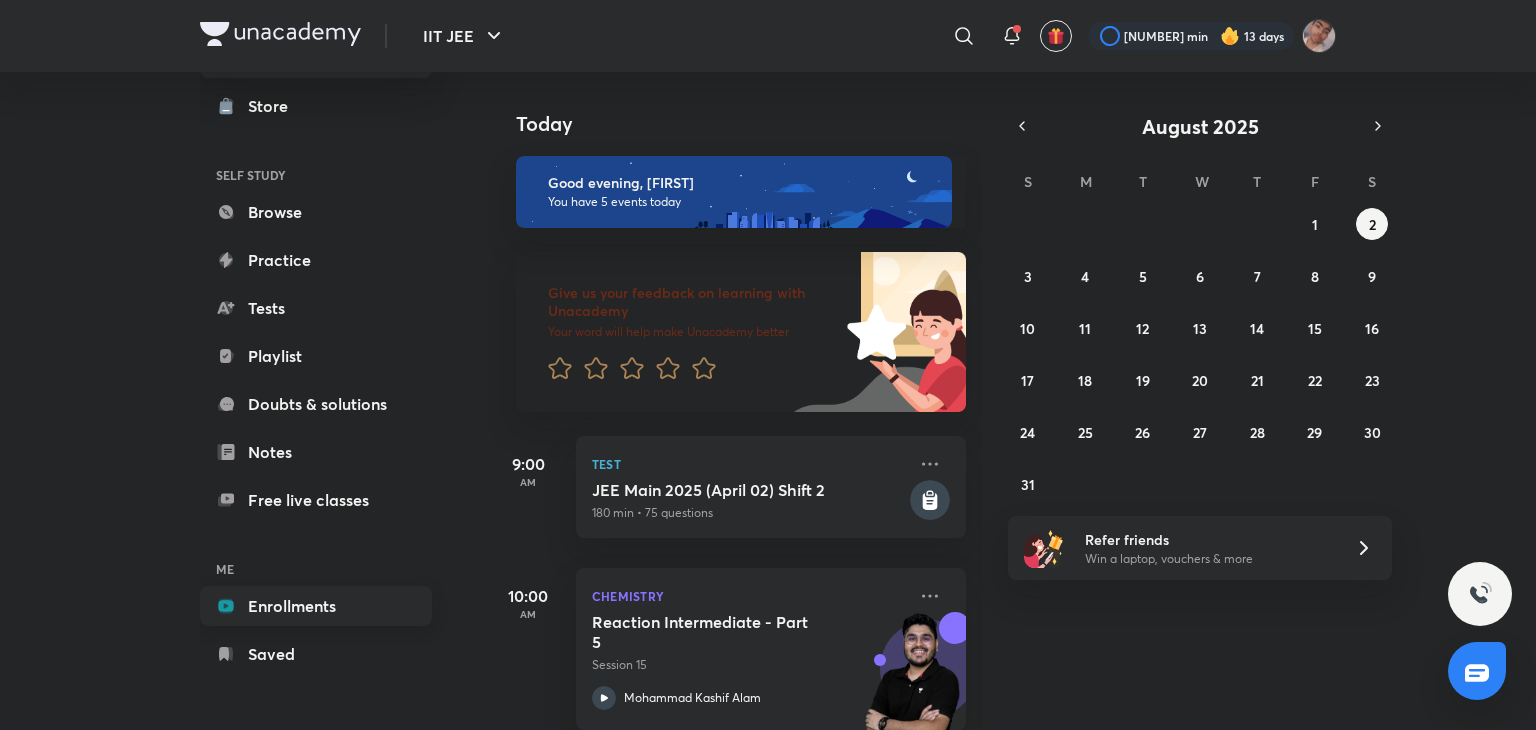 click on "Enrollments" at bounding box center [316, 606] 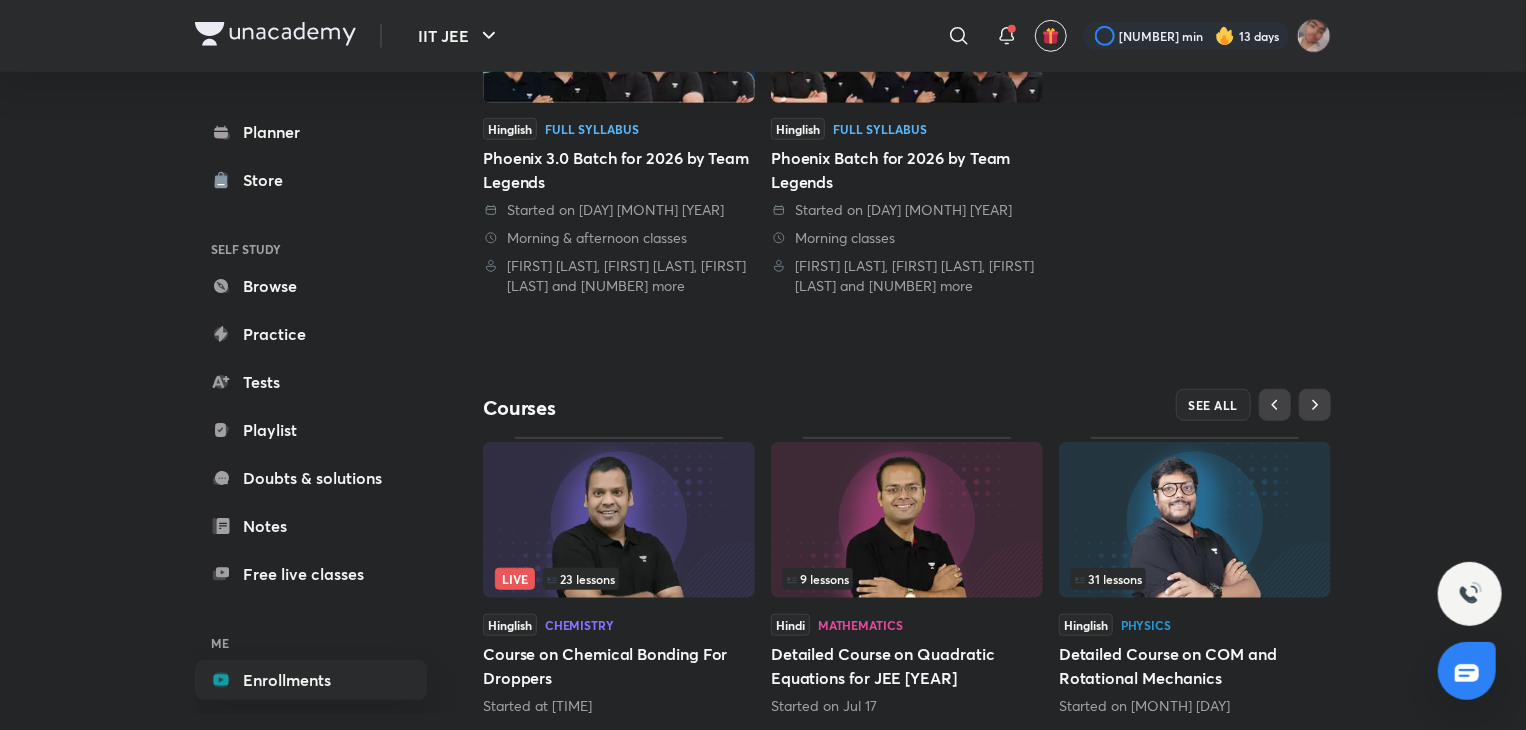 scroll, scrollTop: 644, scrollLeft: 0, axis: vertical 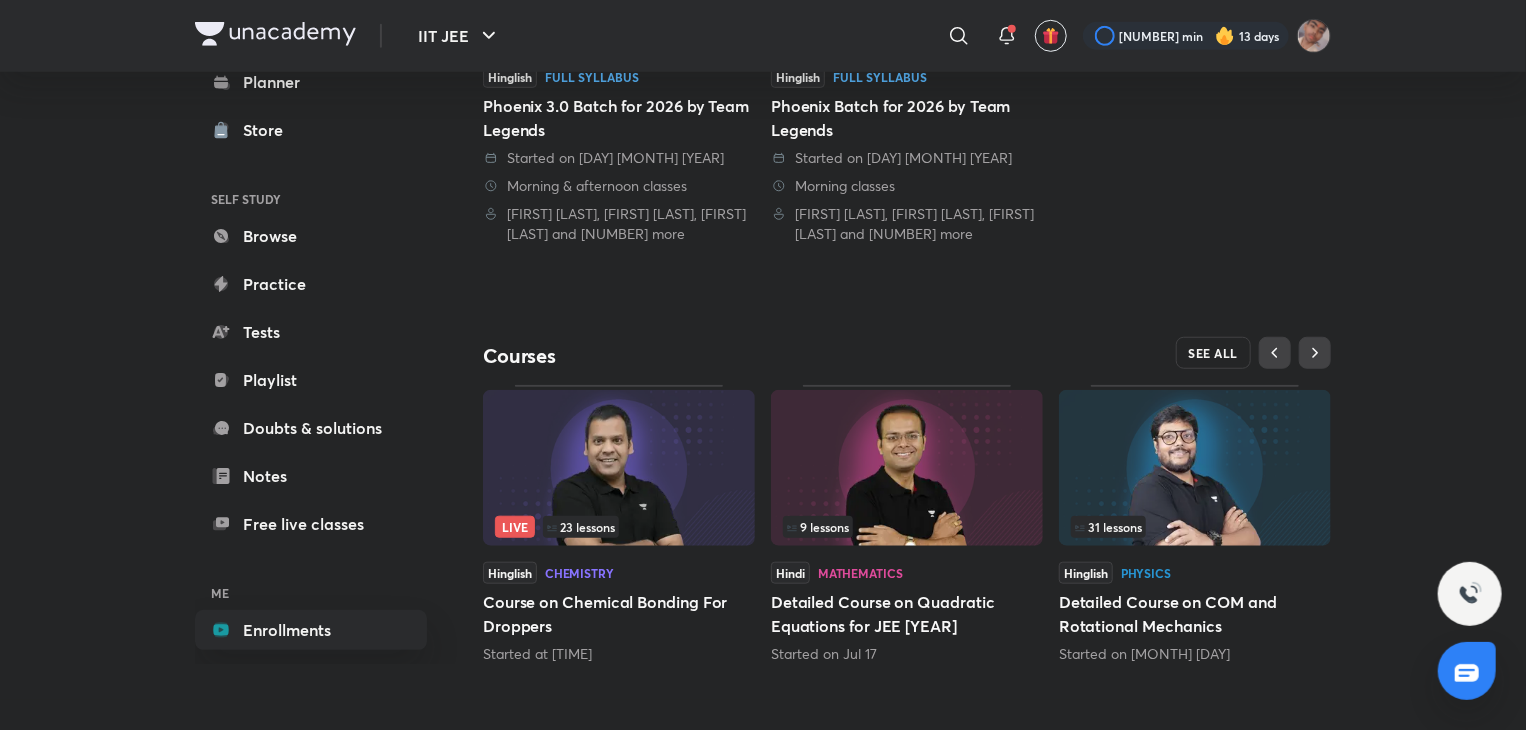 click on "SEE ALL" at bounding box center (1214, 353) 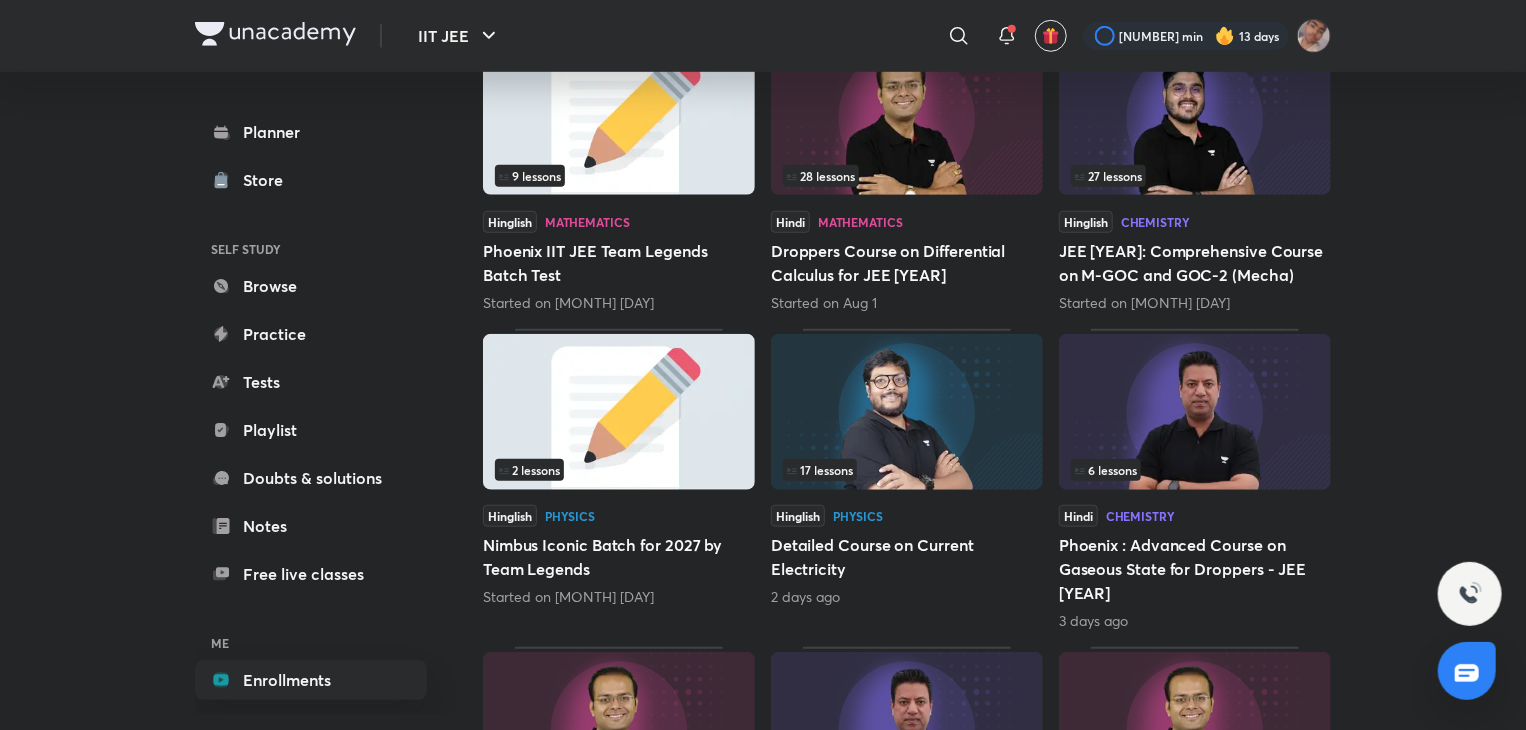 scroll, scrollTop: 0, scrollLeft: 0, axis: both 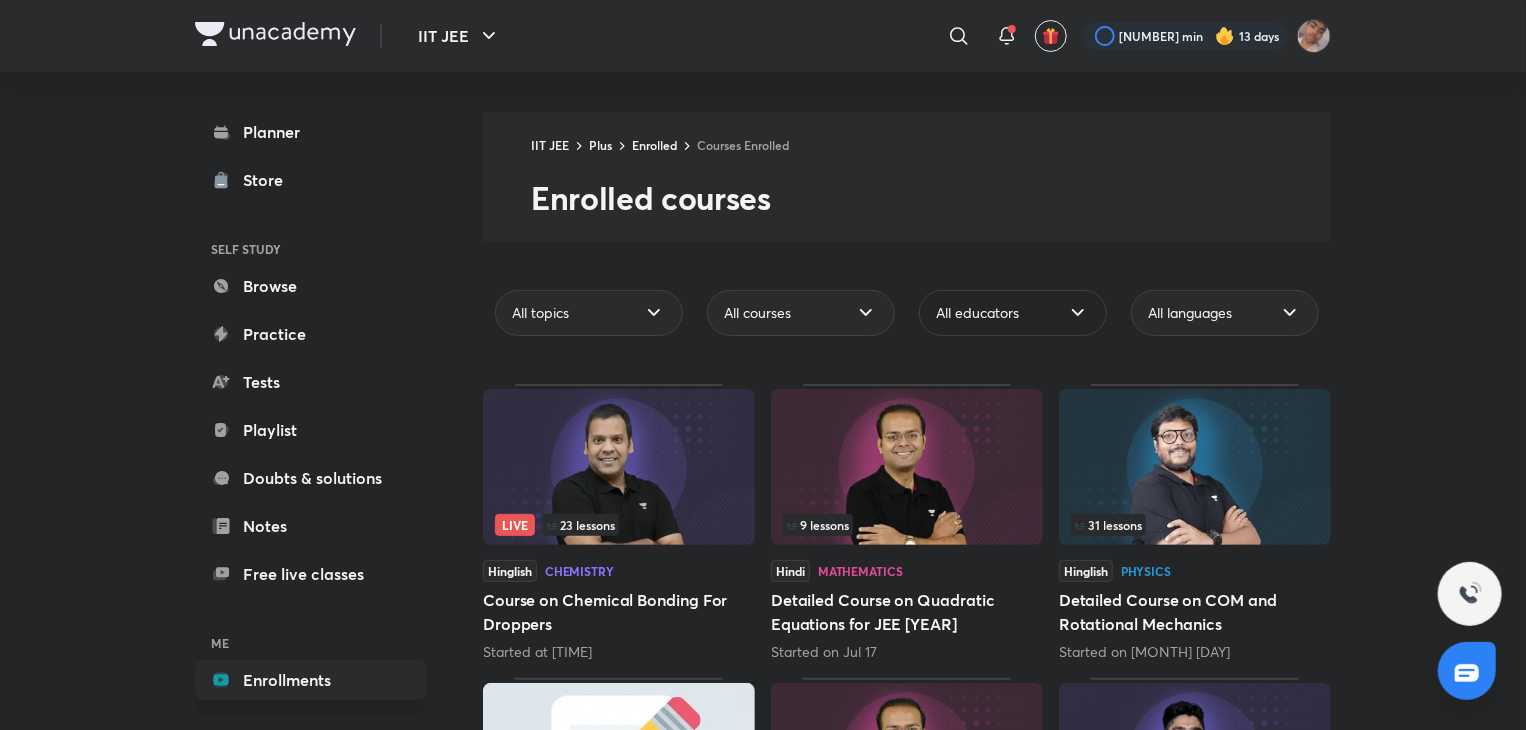 click on "All educators" at bounding box center [1013, 313] 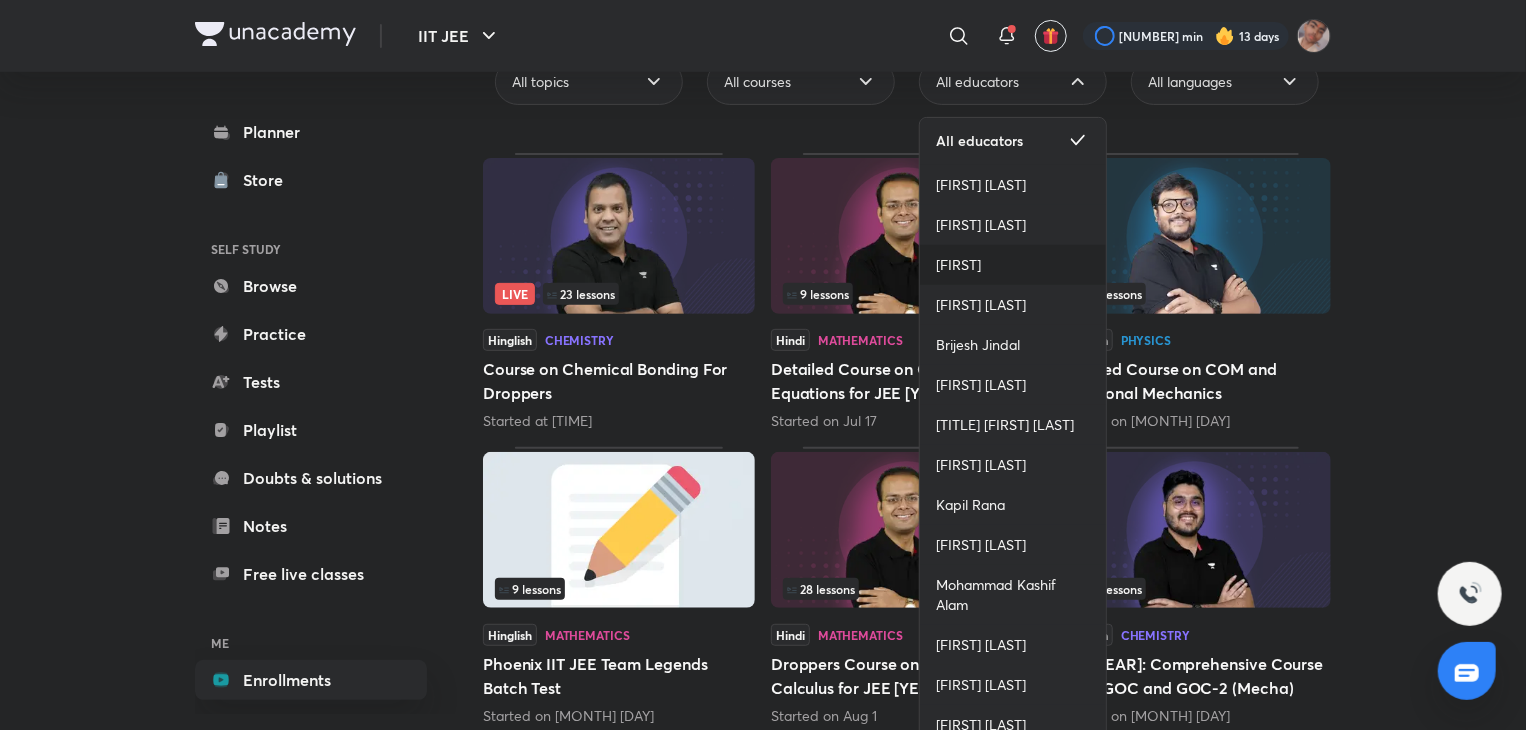 scroll, scrollTop: 230, scrollLeft: 0, axis: vertical 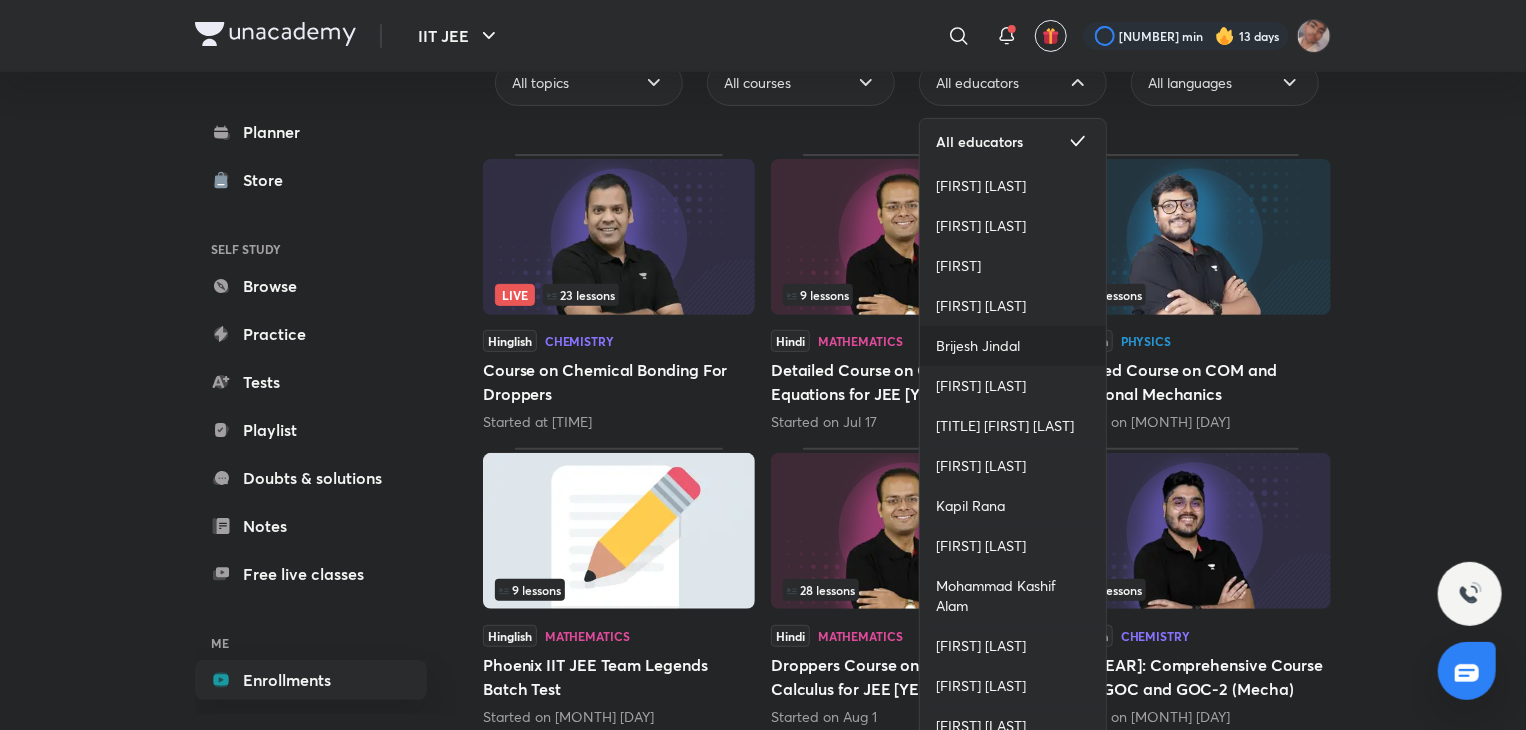 click on "Brijesh Jindal" at bounding box center [978, 346] 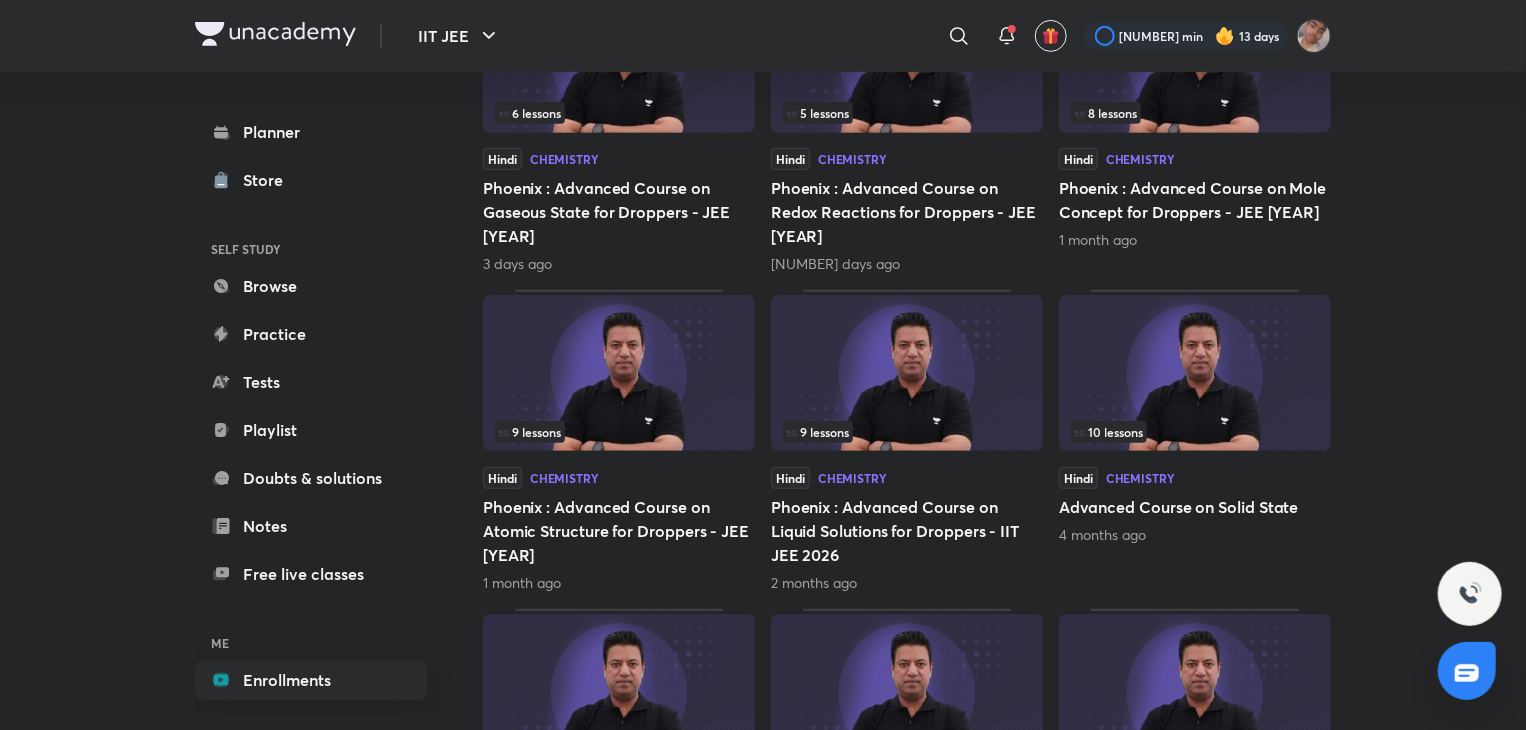 scroll, scrollTop: 432, scrollLeft: 0, axis: vertical 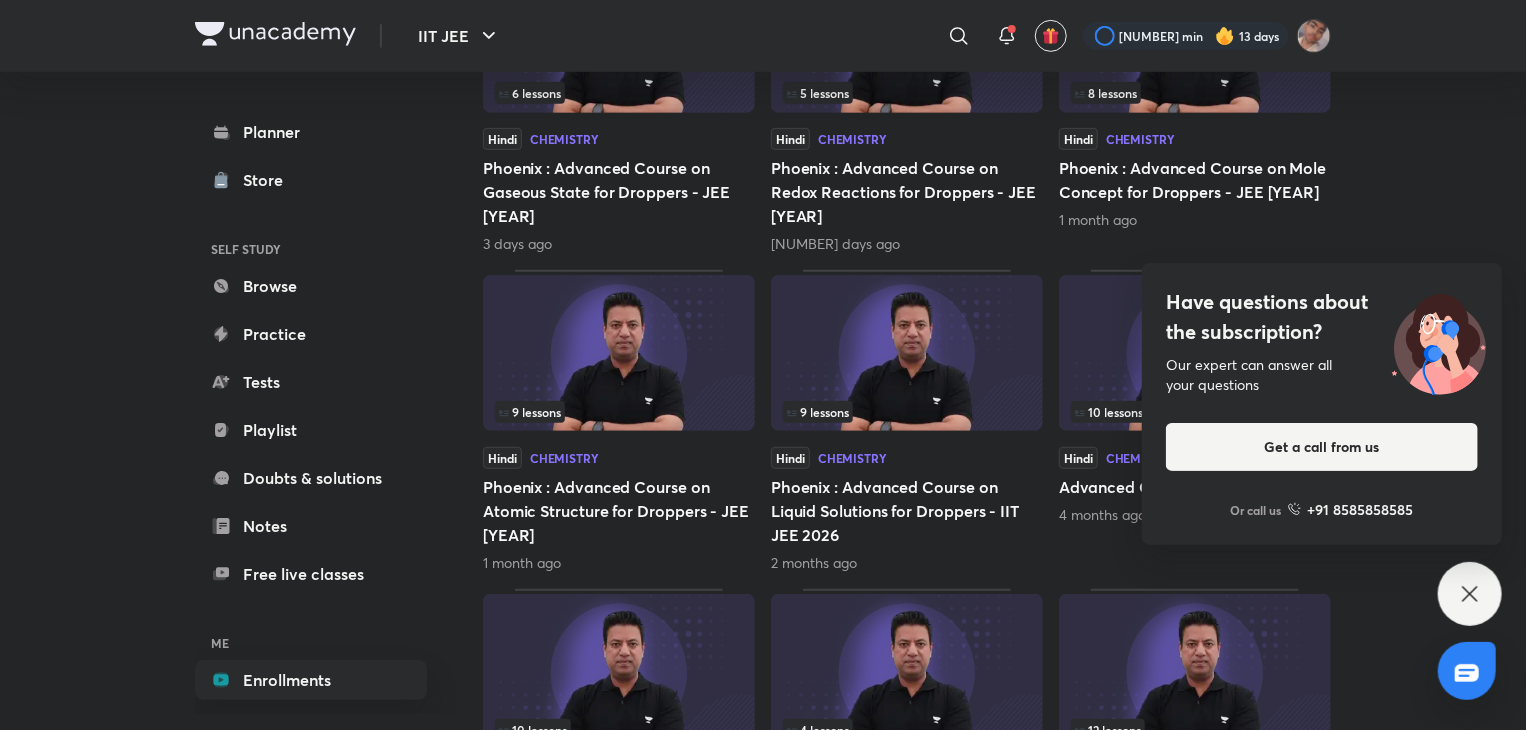 click 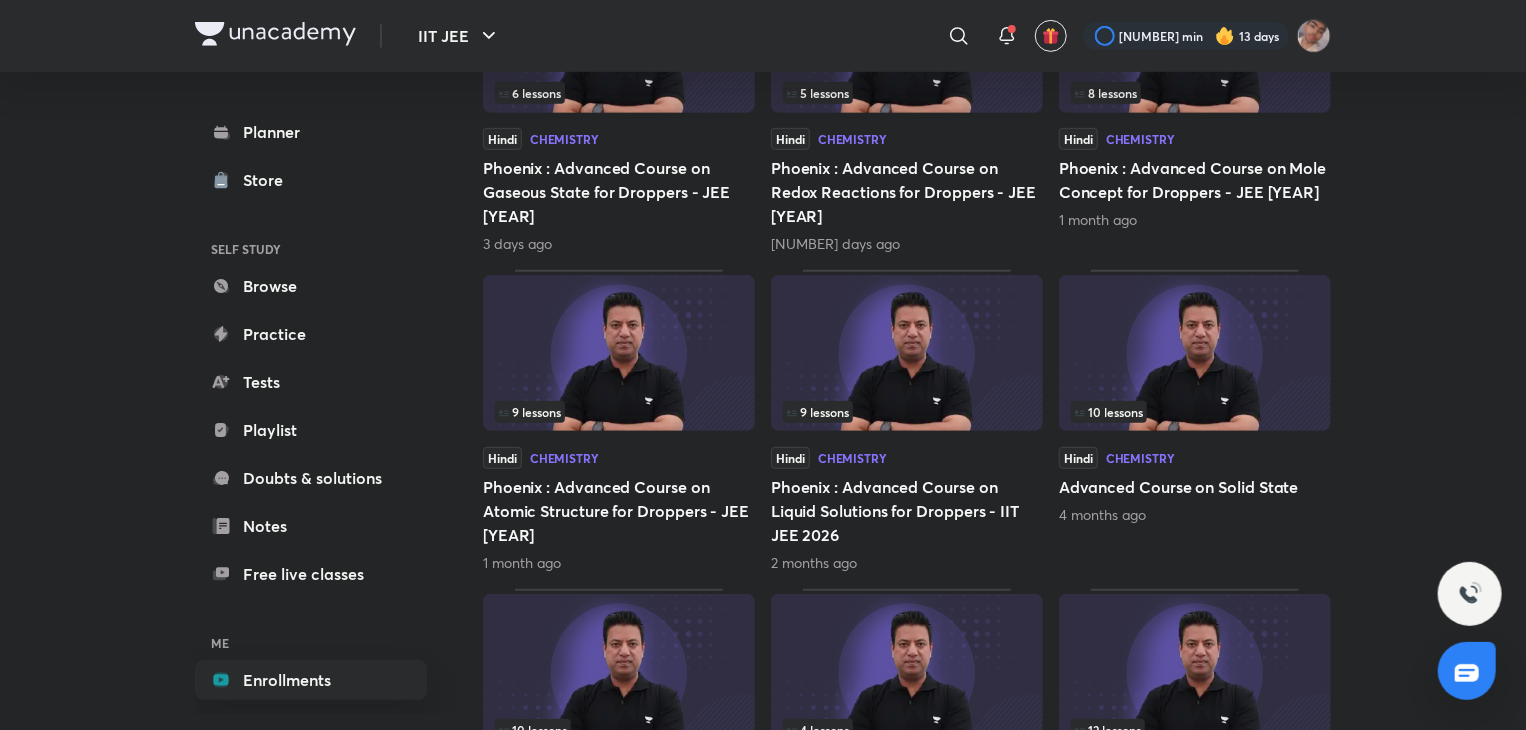 scroll, scrollTop: 508, scrollLeft: 0, axis: vertical 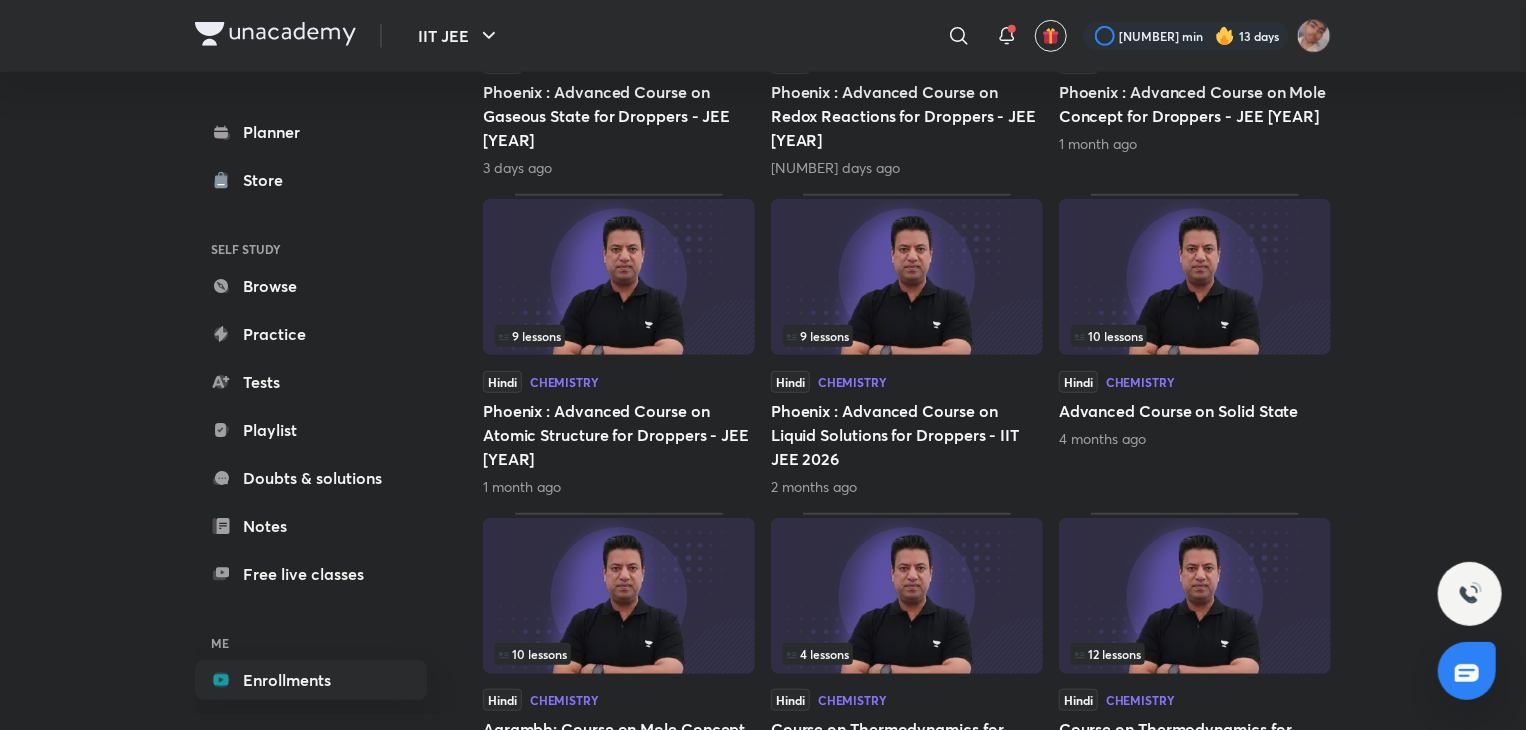 click at bounding box center (1195, 277) 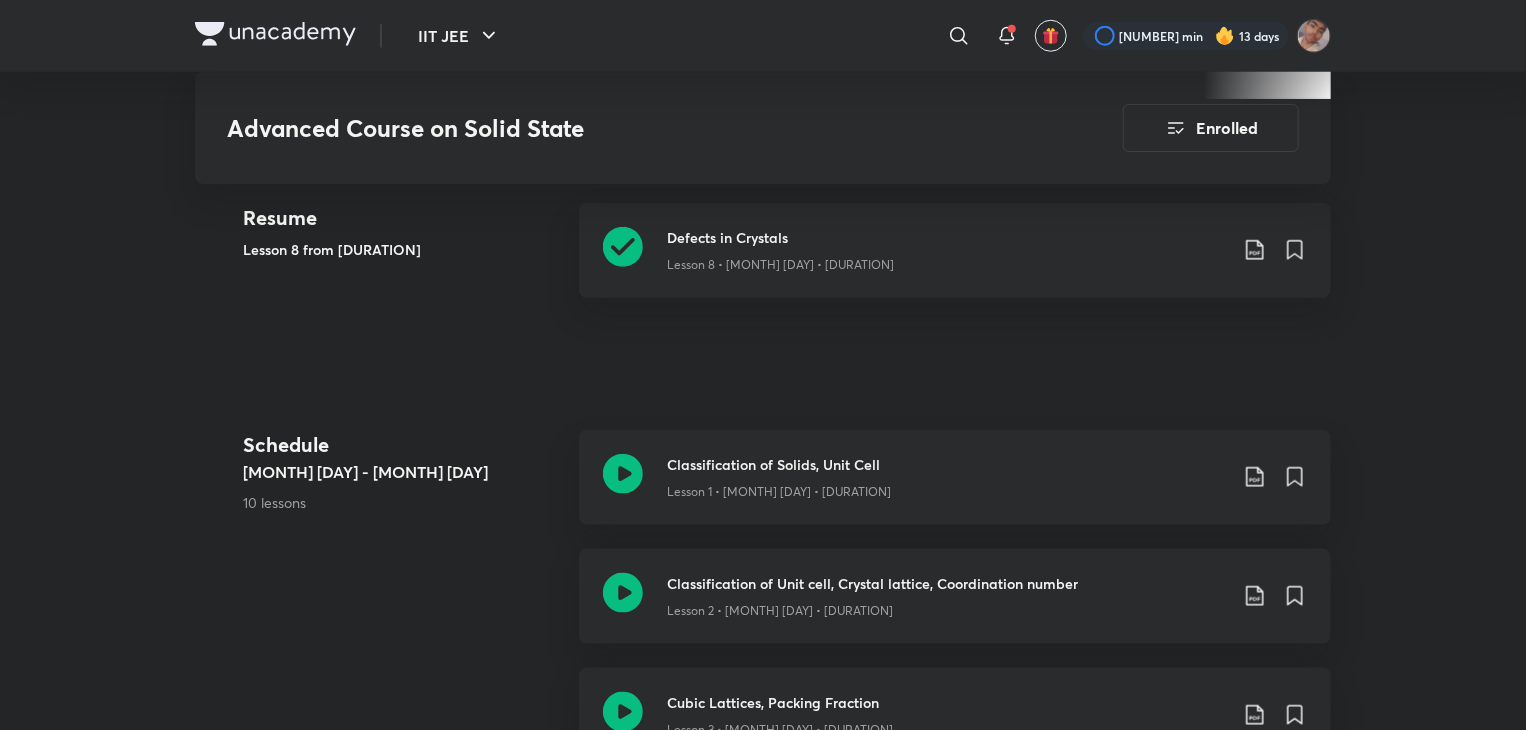 scroll, scrollTop: 947, scrollLeft: 0, axis: vertical 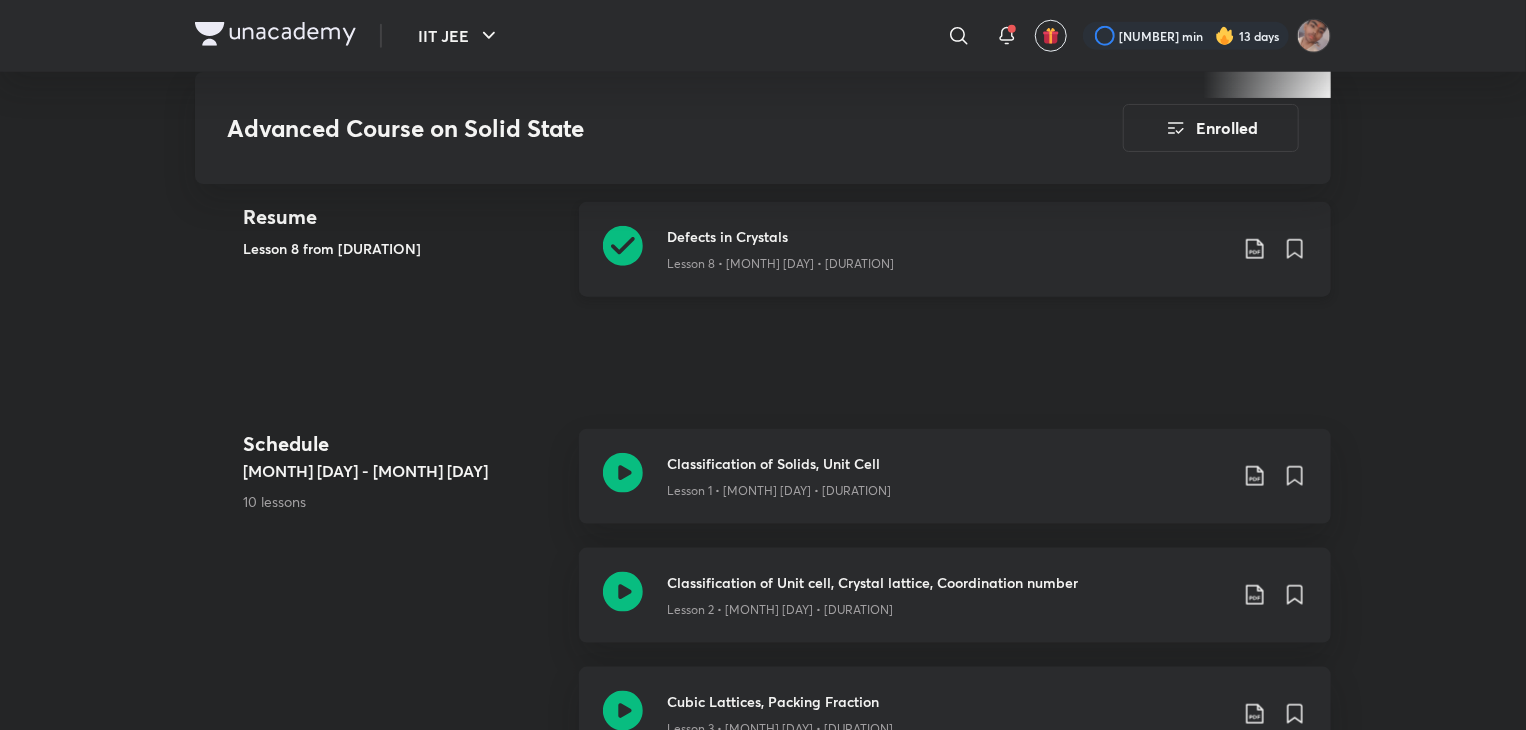 click 